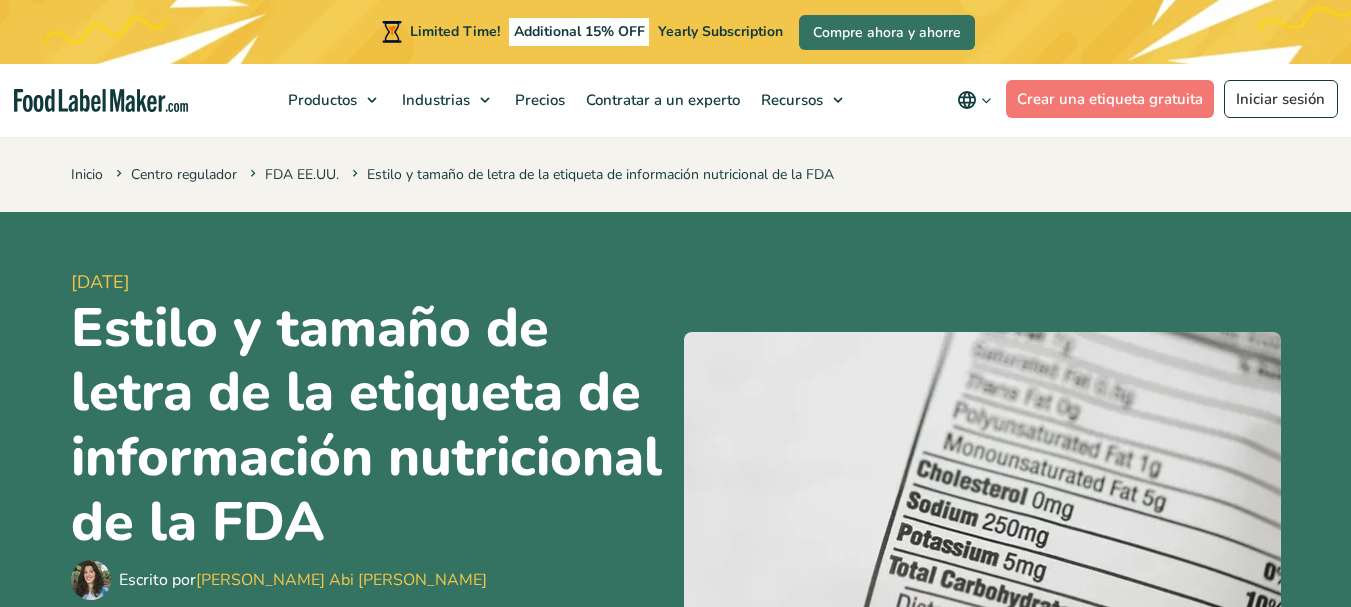 scroll, scrollTop: 758, scrollLeft: 0, axis: vertical 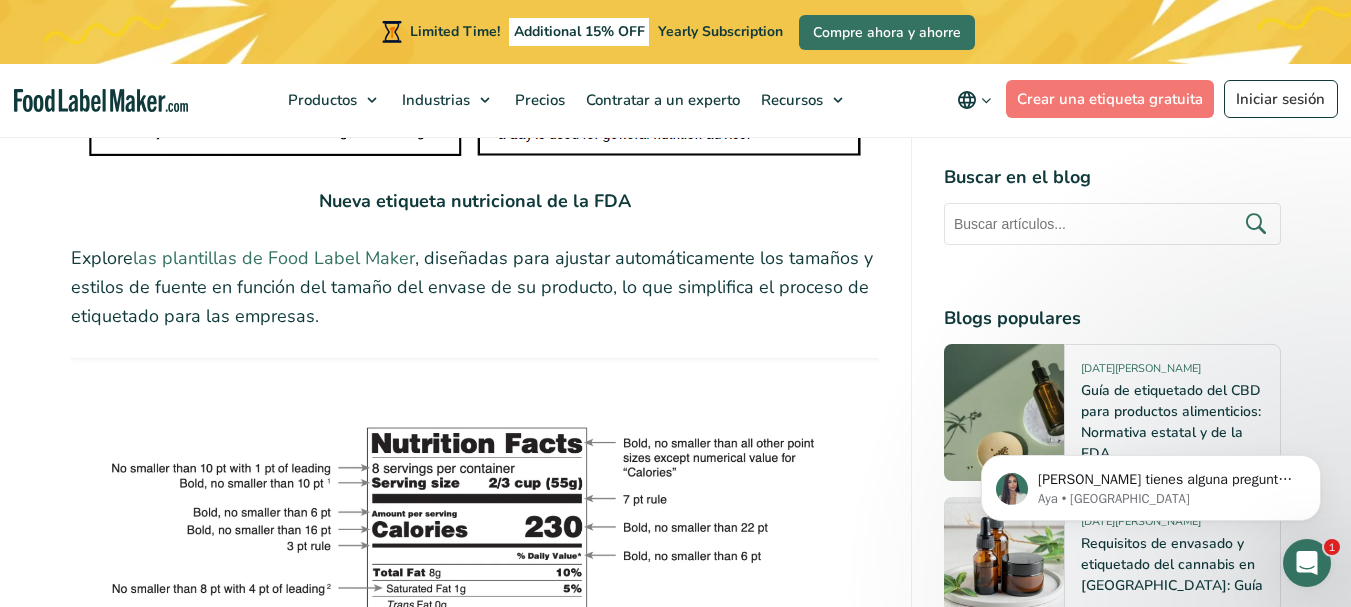 click on "las plantillas de Food Label Maker" at bounding box center (274, 258) 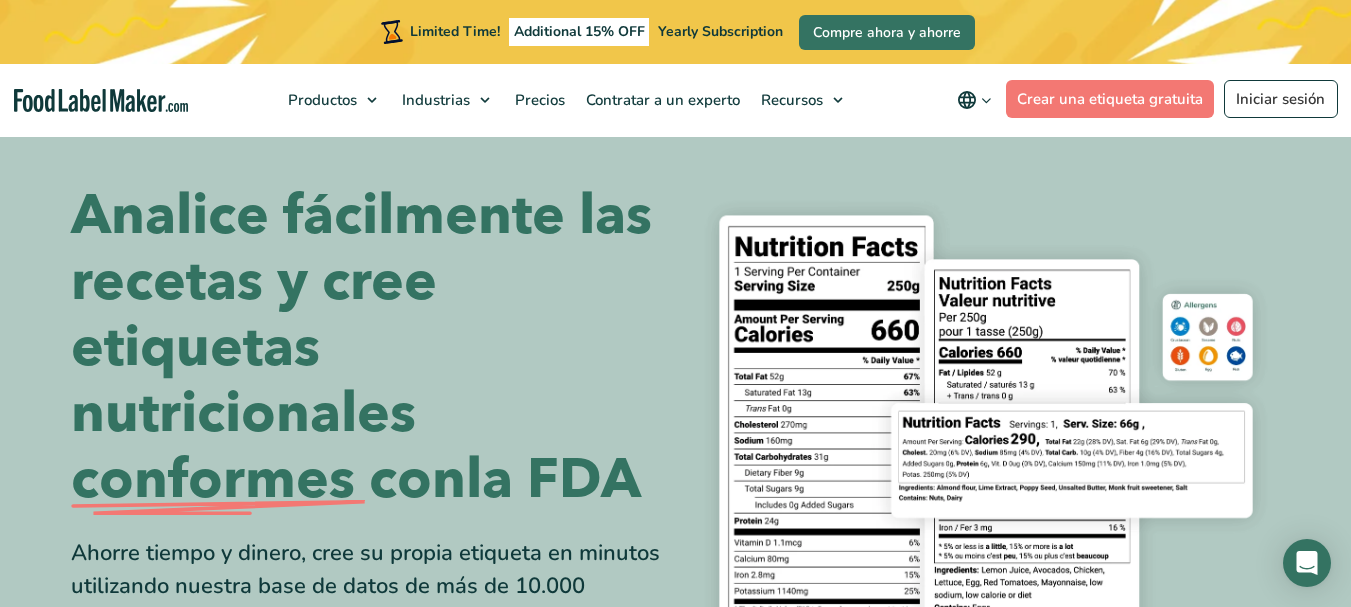 scroll, scrollTop: 79, scrollLeft: 0, axis: vertical 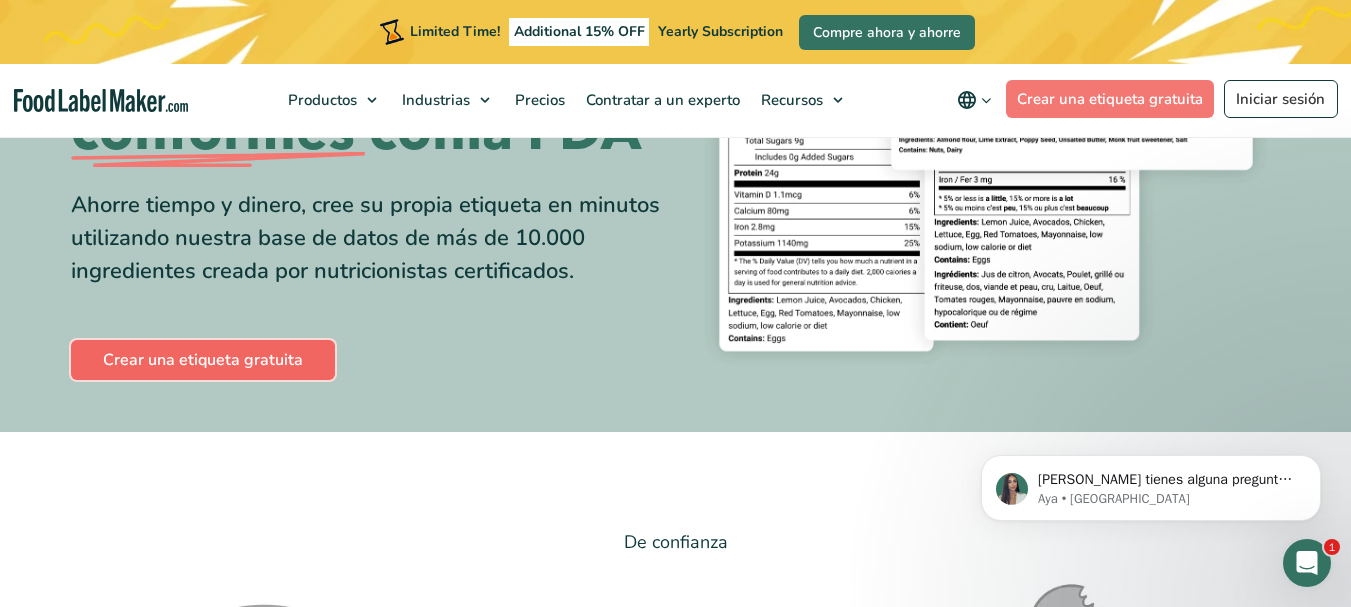 click on "Crear una etiqueta gratuita" at bounding box center (203, 360) 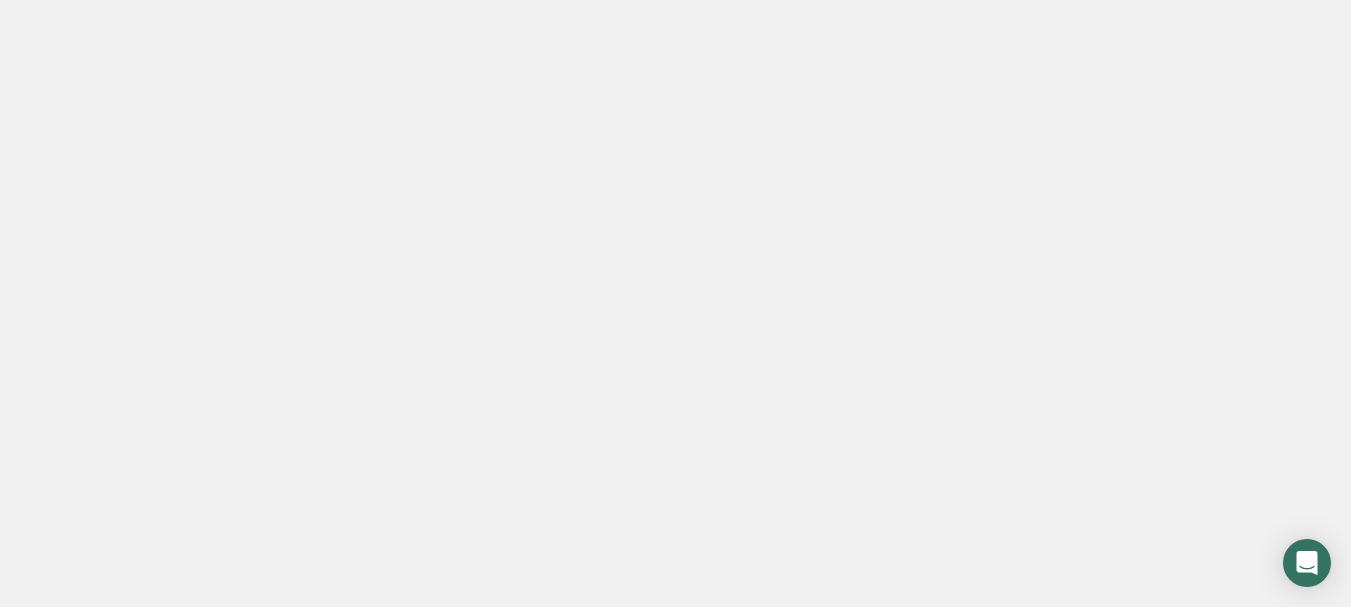 scroll, scrollTop: 0, scrollLeft: 0, axis: both 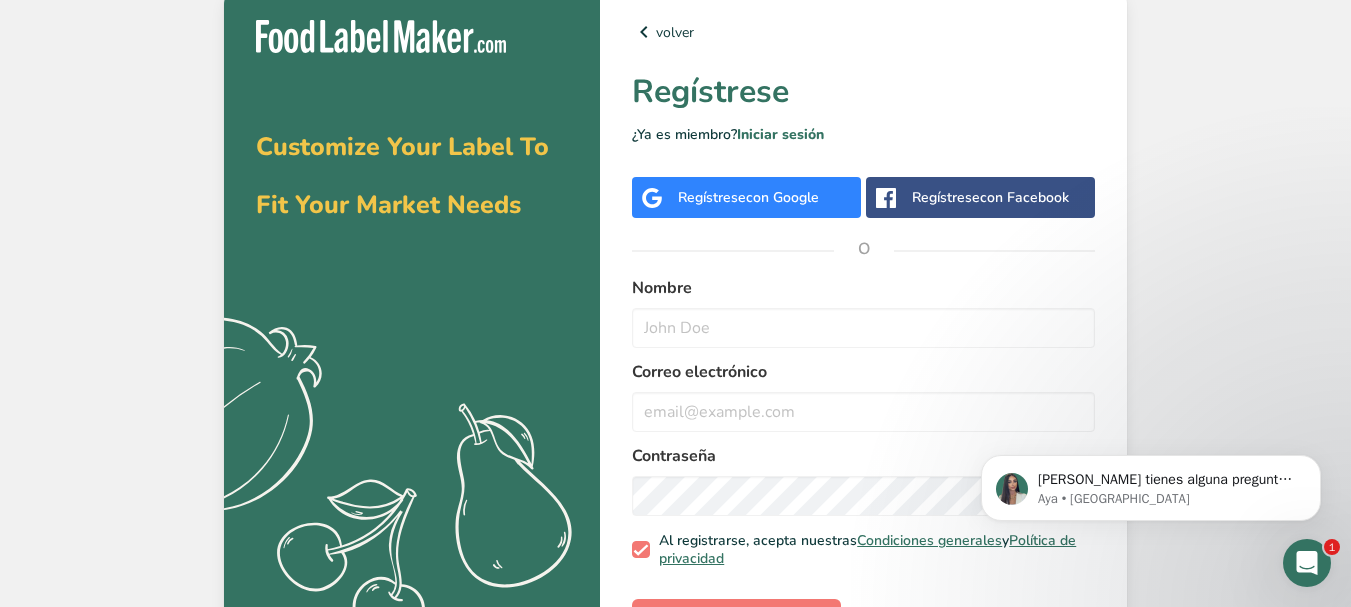 click on "con Google" at bounding box center (782, 197) 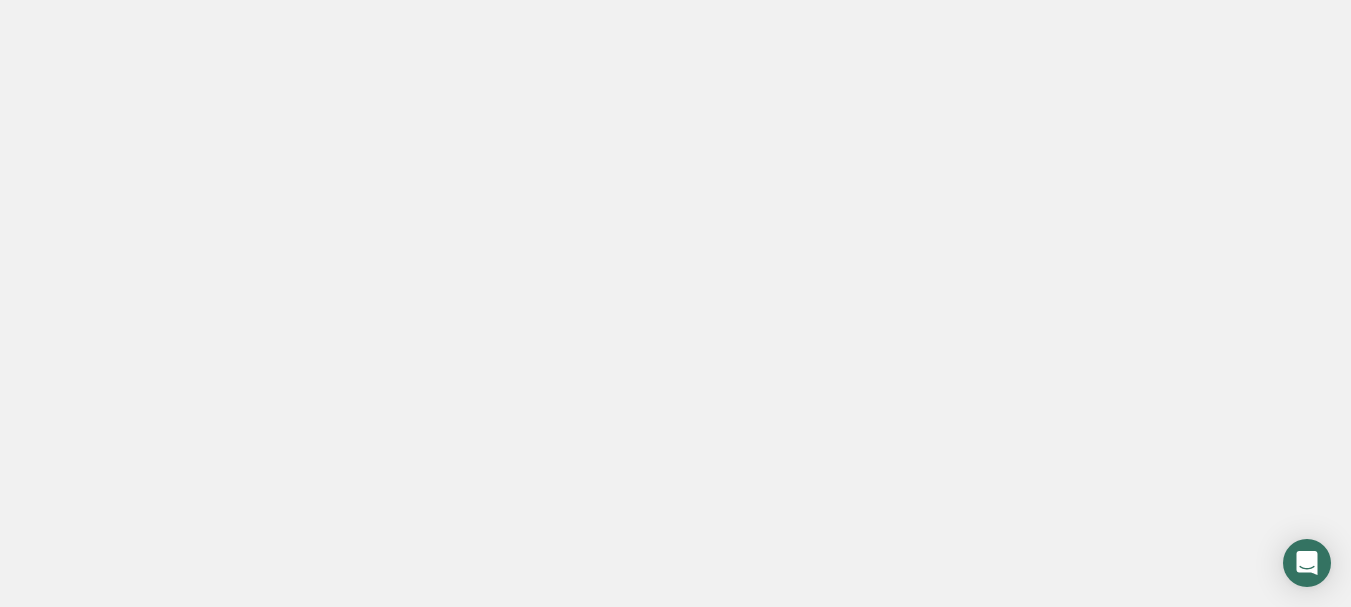 scroll, scrollTop: 0, scrollLeft: 0, axis: both 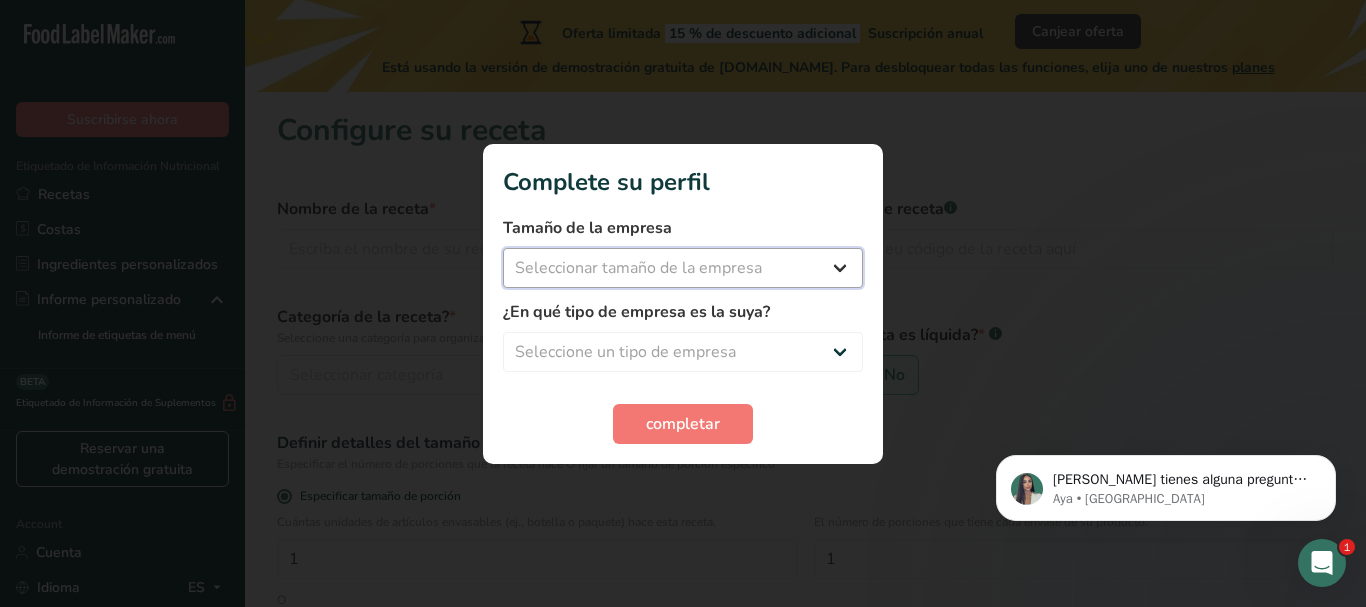 click on "Seleccionar tamaño de la empresa
Menos de 10 empleados
De 10 a 50 empleados
De 51 a 500 empleados
Más de 500 empleados" at bounding box center (683, 268) 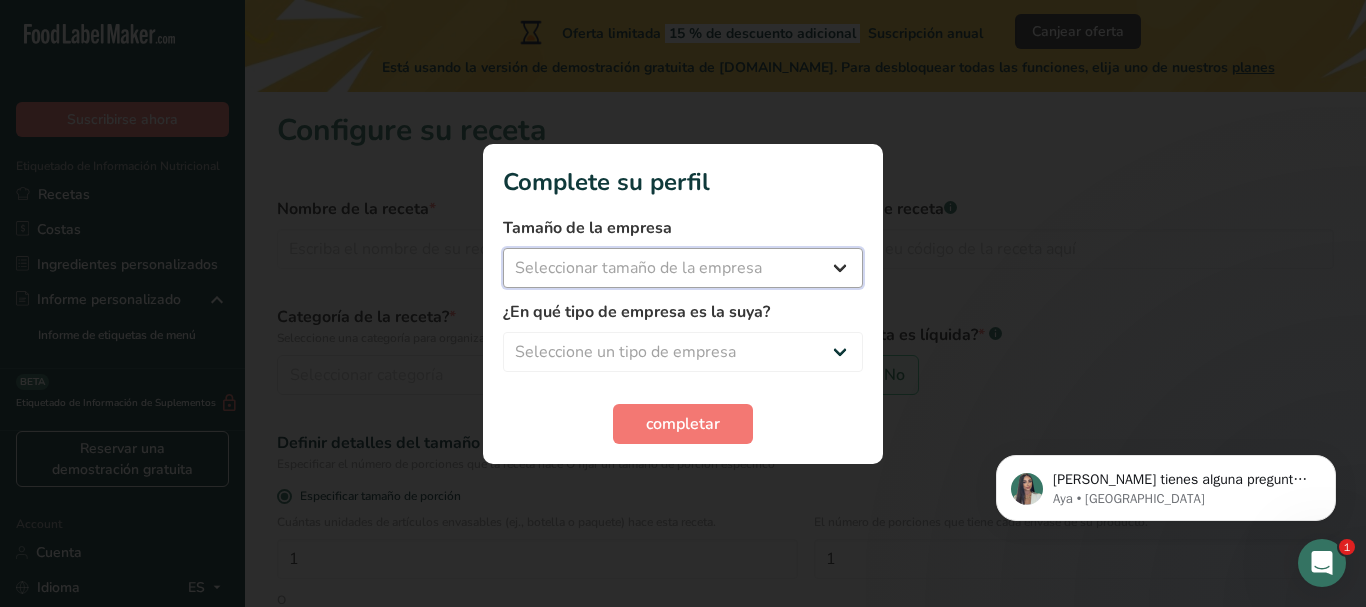 select on "3" 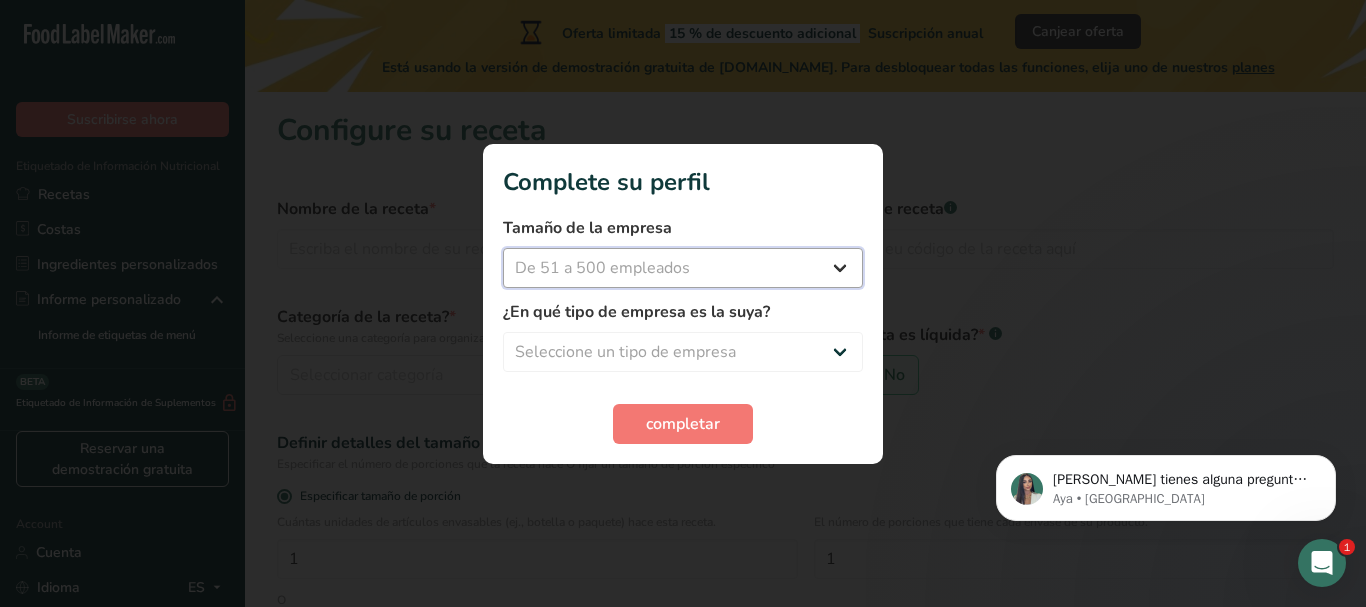 click on "Seleccionar tamaño de la empresa
Menos de 10 empleados
De 10 a 50 empleados
De 51 a 500 empleados
Más de 500 empleados" at bounding box center [683, 268] 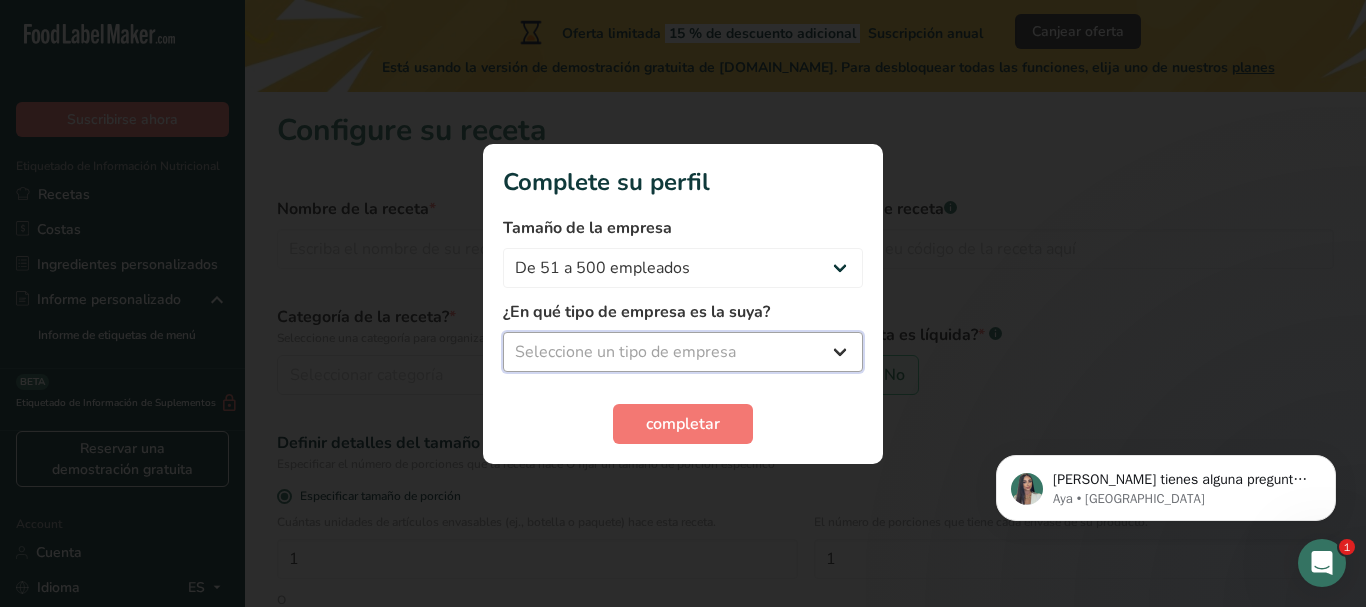 click on "Seleccione un tipo de empresa
Fabricante de alimentos envasados
Restaurante y cafetería
[GEOGRAPHIC_DATA]
Empresa de comidas preparadas y cáterin
Nutricionista
Bloguero gastronómico
Entrenador personal
Otro" at bounding box center [683, 352] 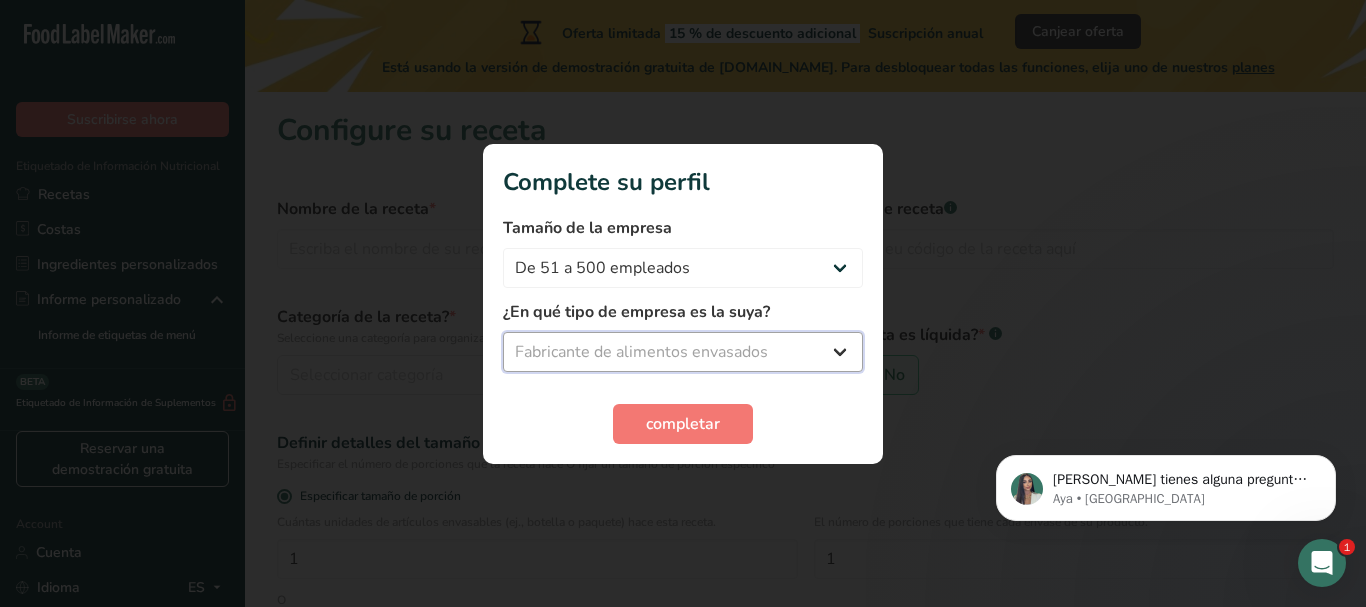 click on "Seleccione un tipo de empresa
Fabricante de alimentos envasados
Restaurante y cafetería
[GEOGRAPHIC_DATA]
Empresa de comidas preparadas y cáterin
Nutricionista
Bloguero gastronómico
Entrenador personal
Otro" at bounding box center (683, 352) 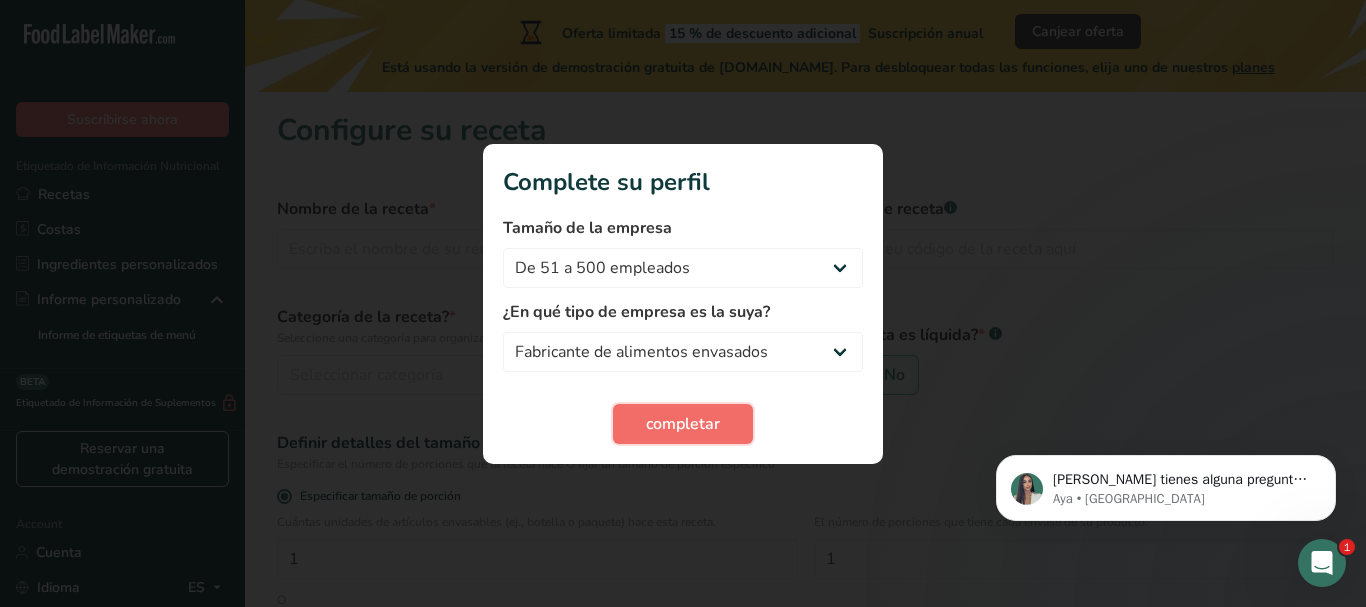 click on "completar" at bounding box center (683, 424) 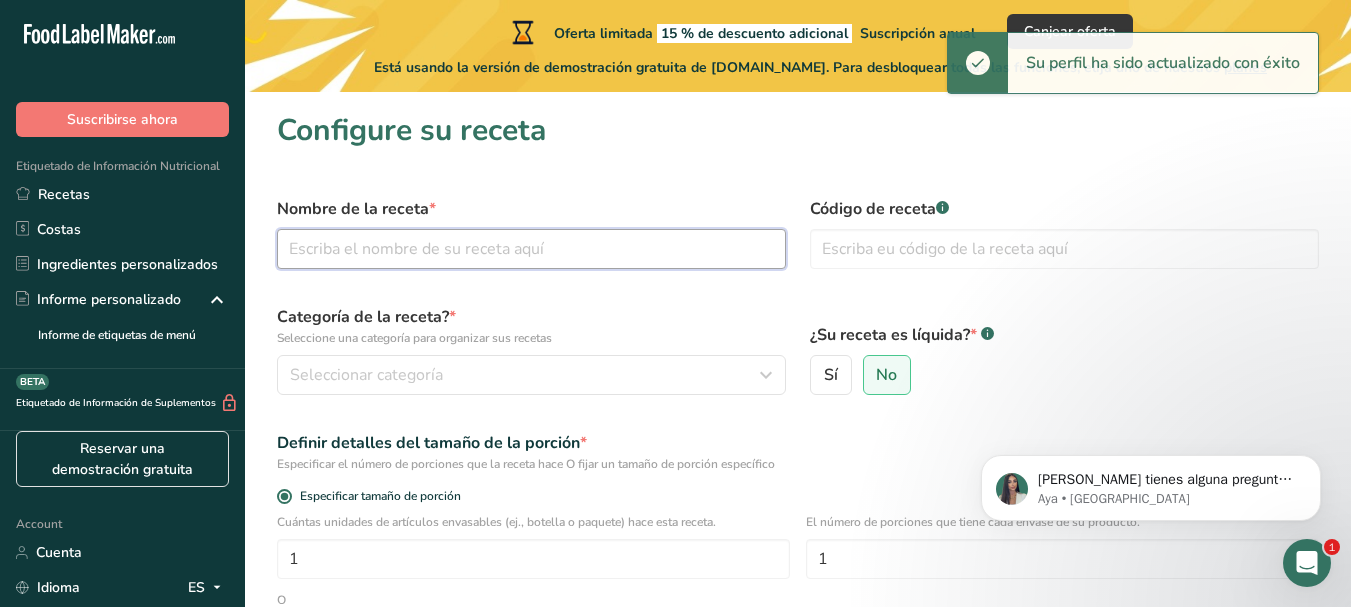 click at bounding box center [531, 249] 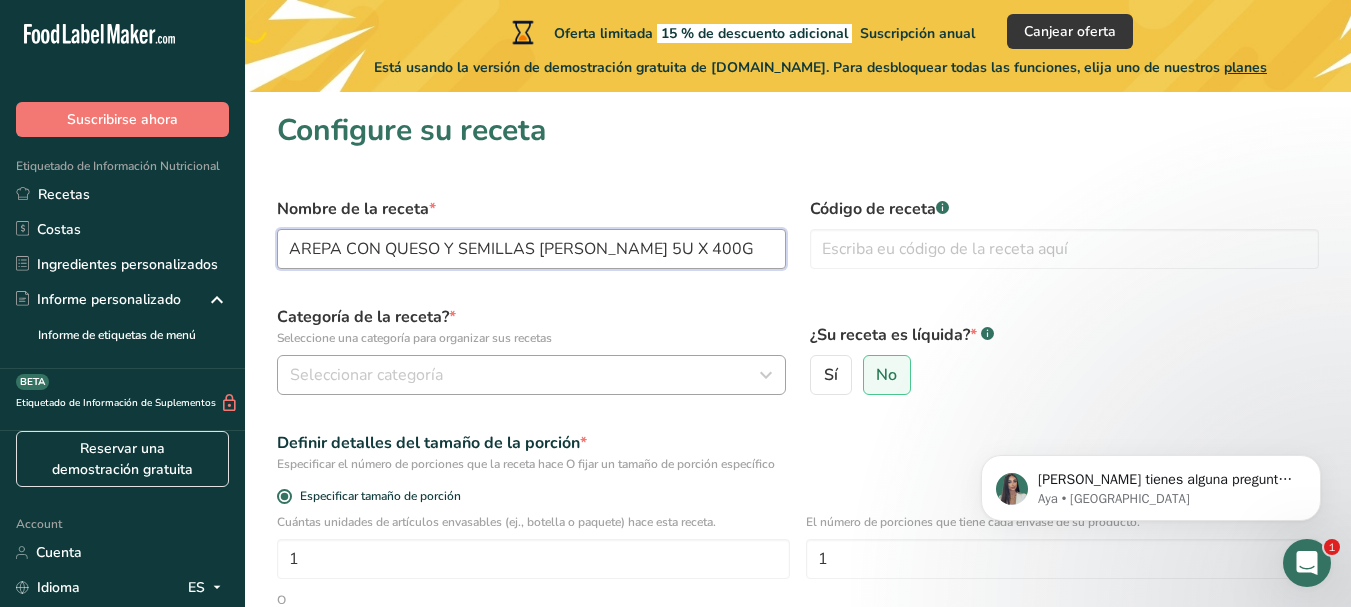 type on "AREPA CON QUESO Y SEMILLAS [PERSON_NAME] 5U X 400G" 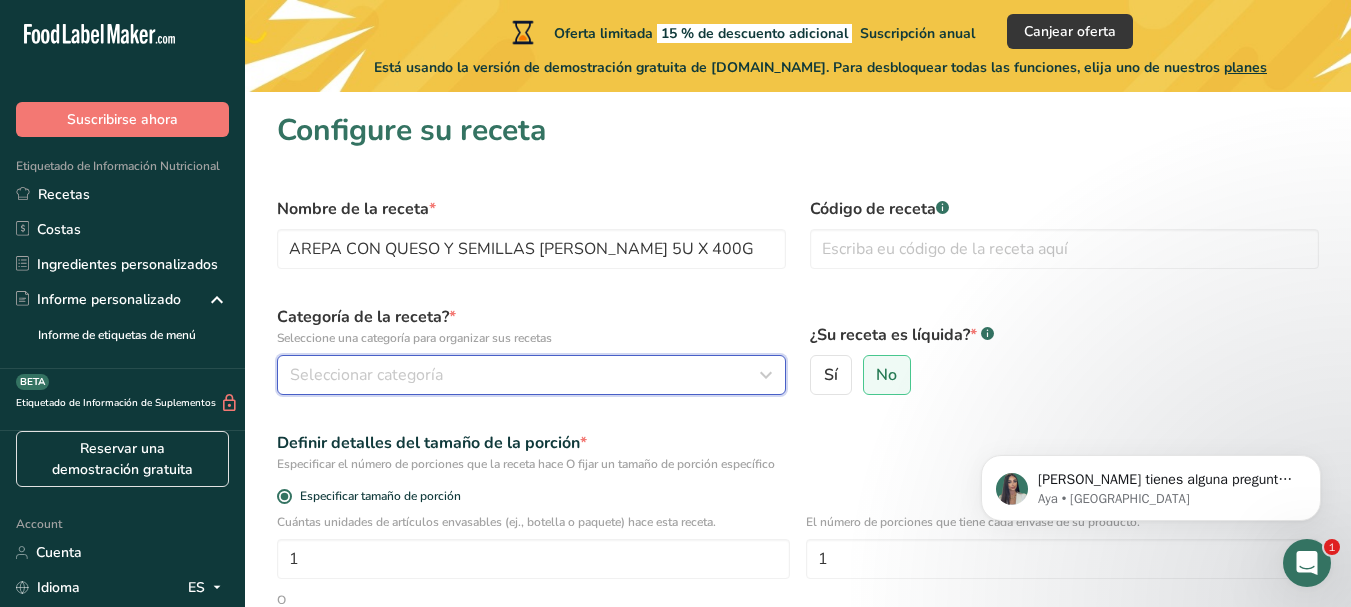 click on "Seleccionar categoría" at bounding box center (525, 375) 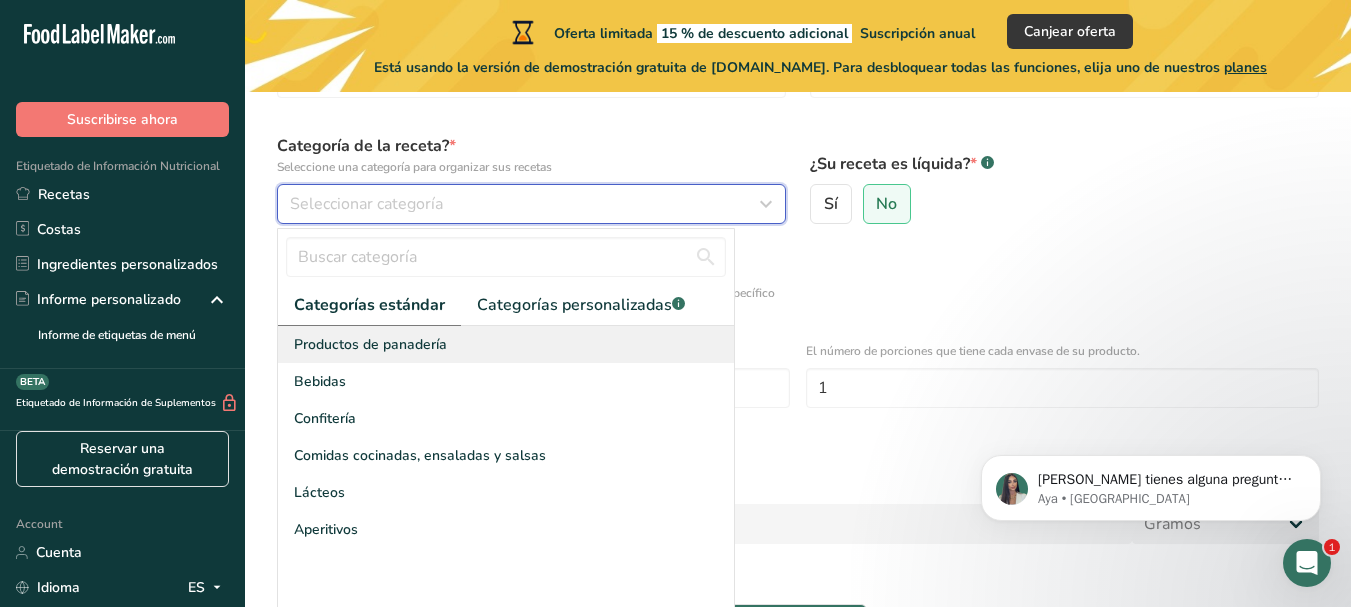 scroll, scrollTop: 173, scrollLeft: 0, axis: vertical 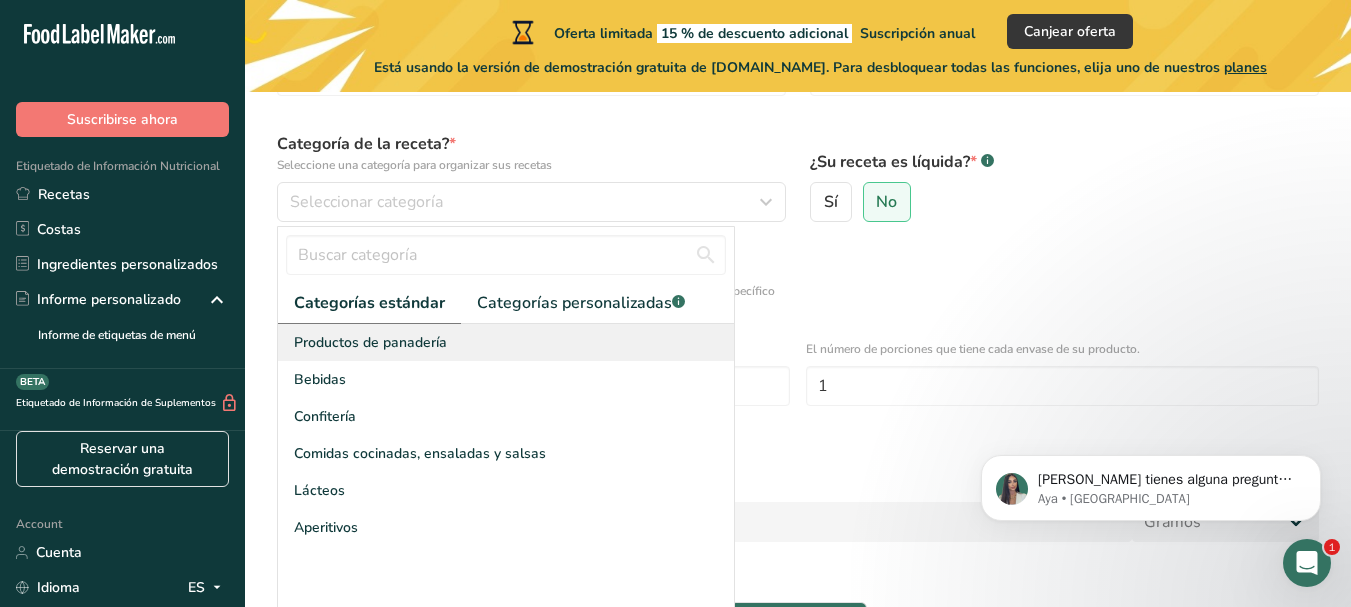 click on "Productos de panadería" at bounding box center [370, 342] 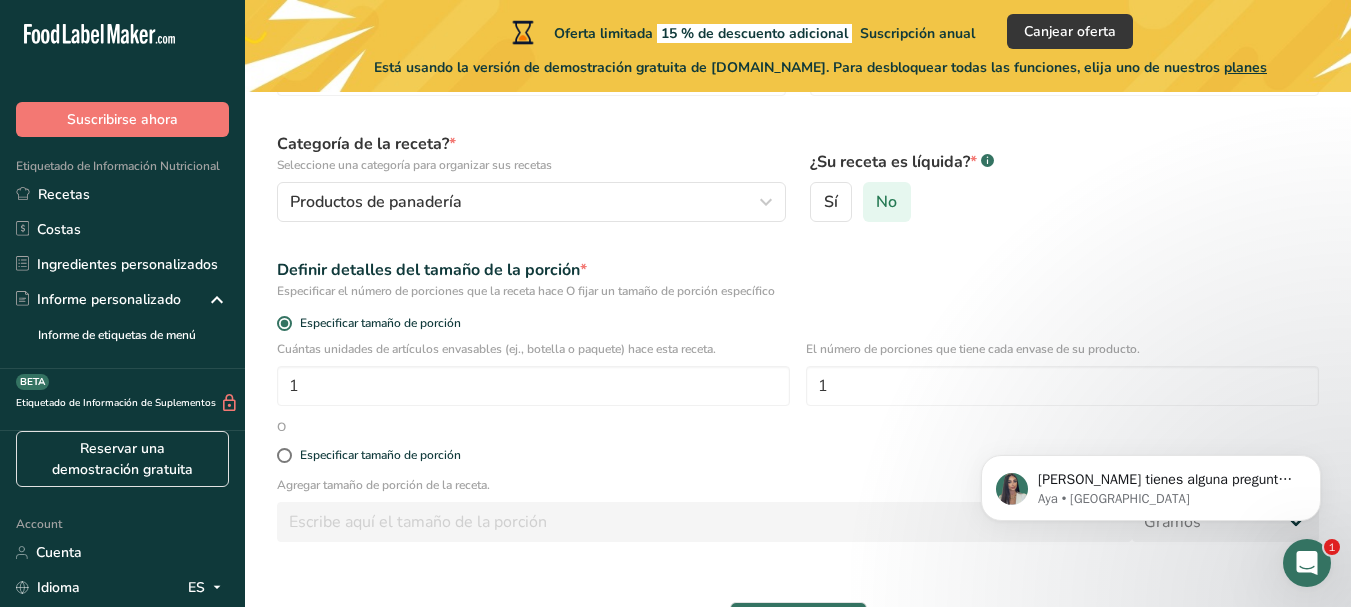 click on "No" at bounding box center (886, 202) 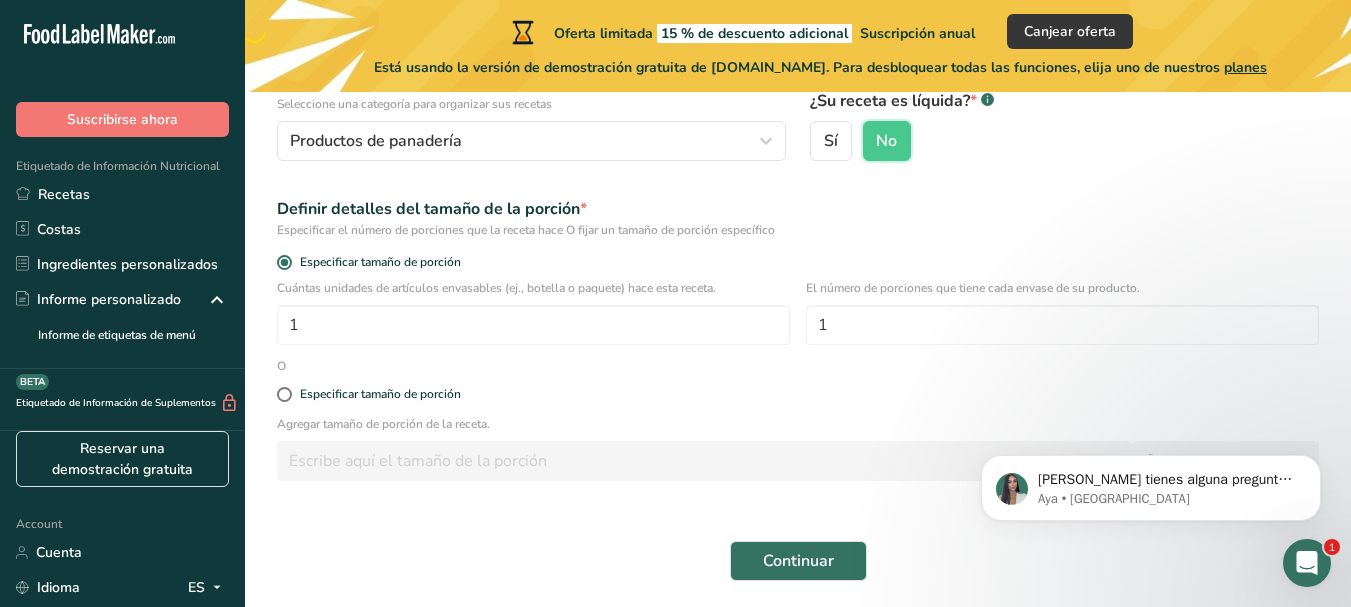 scroll, scrollTop: 235, scrollLeft: 0, axis: vertical 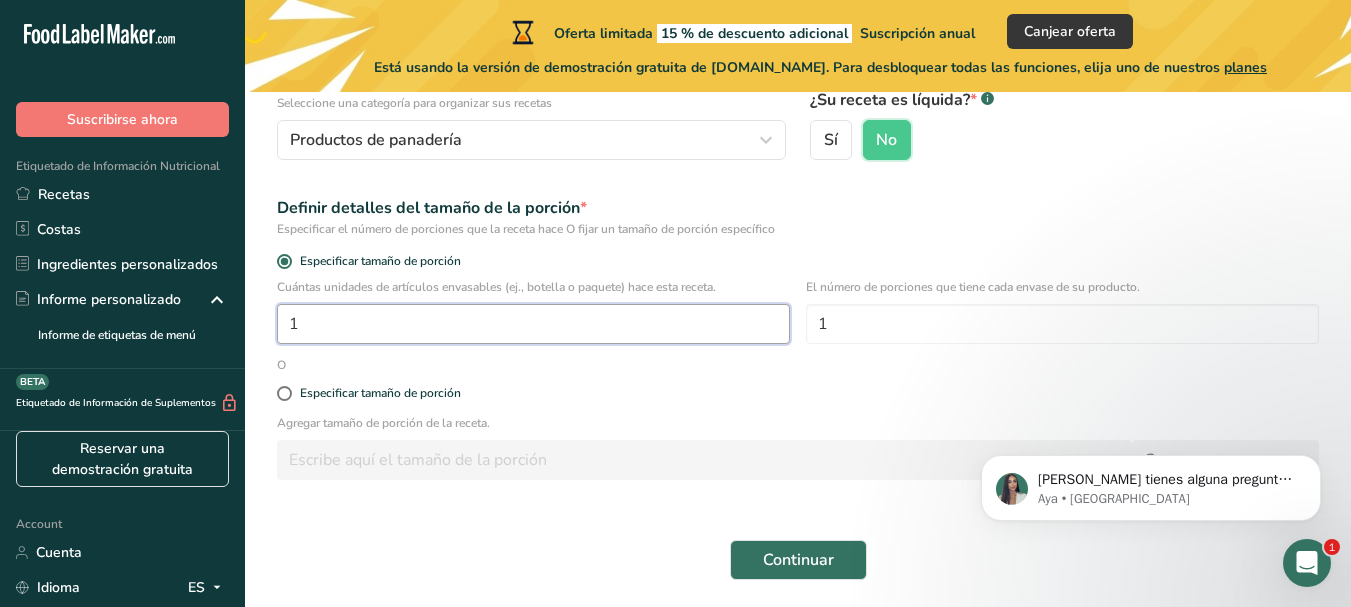 click on "1" at bounding box center [533, 324] 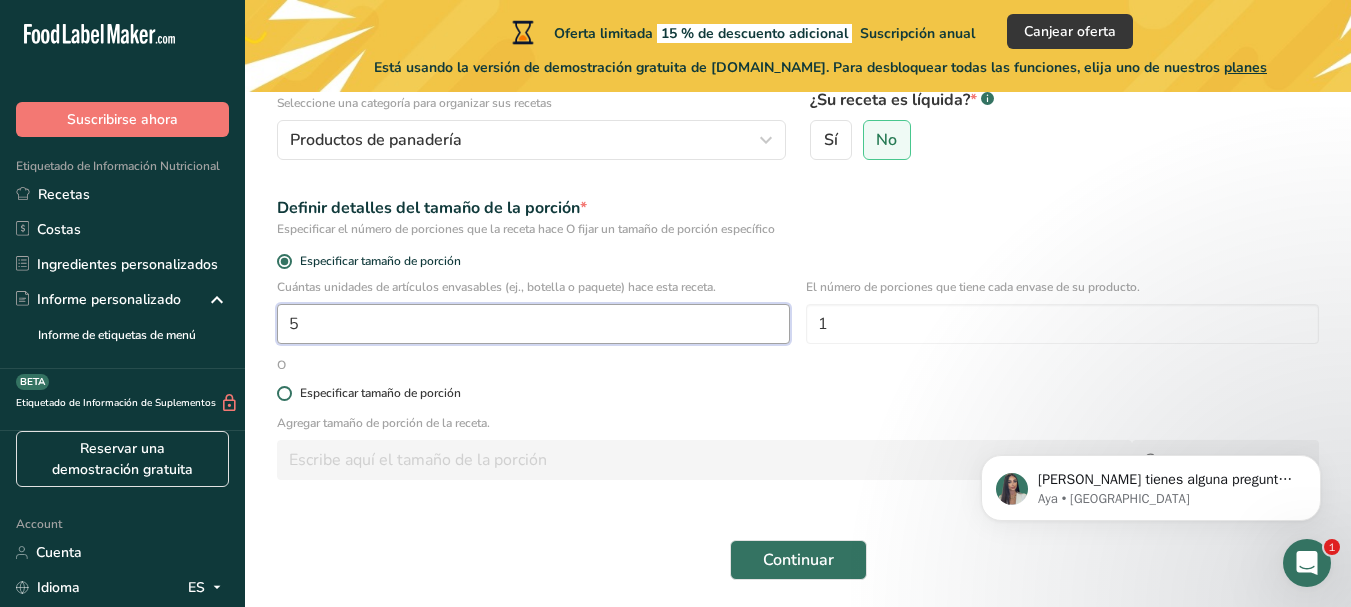 type on "5" 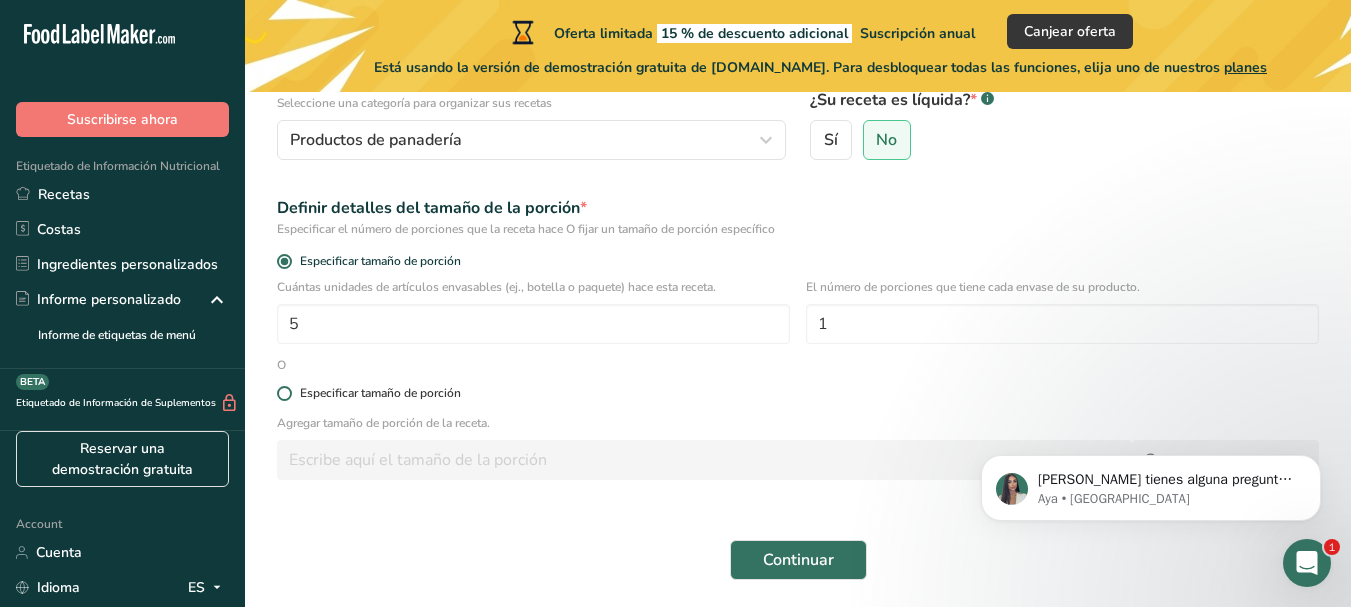 click at bounding box center [284, 393] 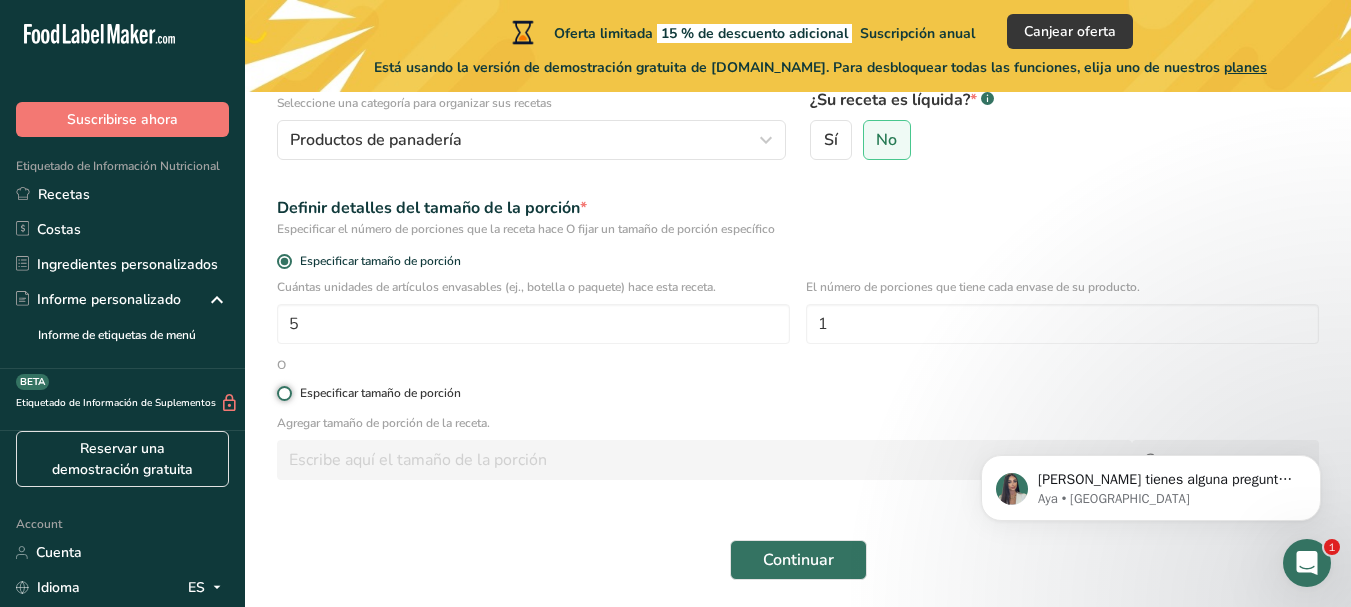click on "Especificar tamaño de porción" at bounding box center [283, 393] 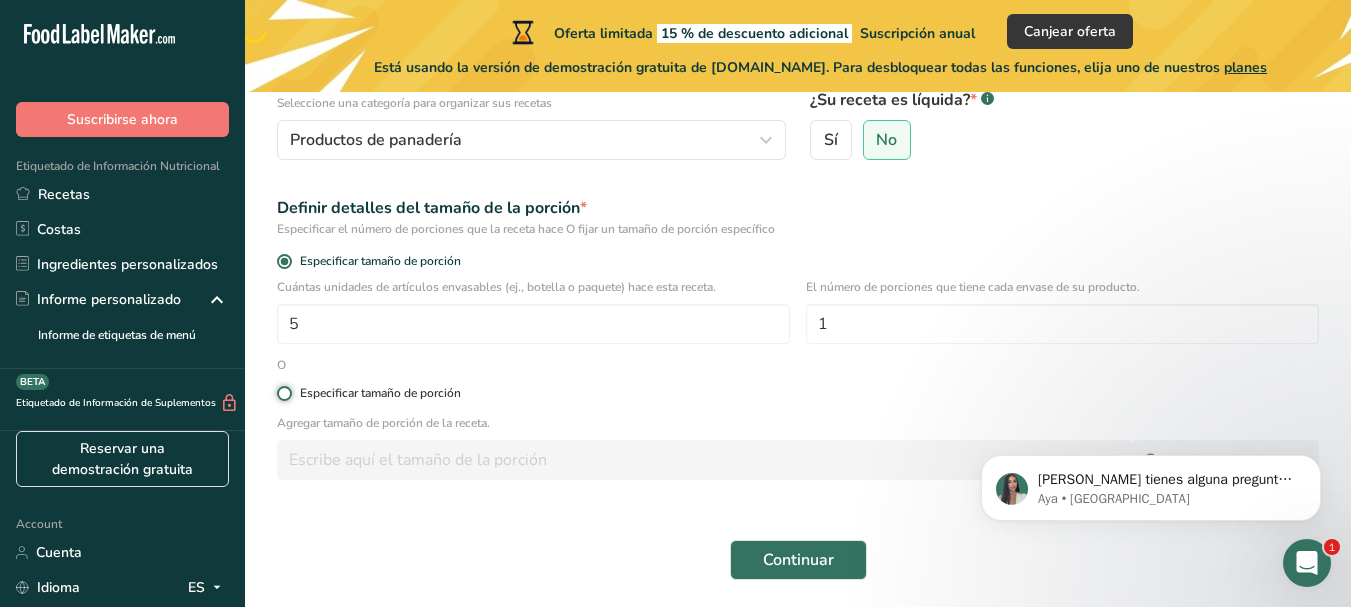radio on "true" 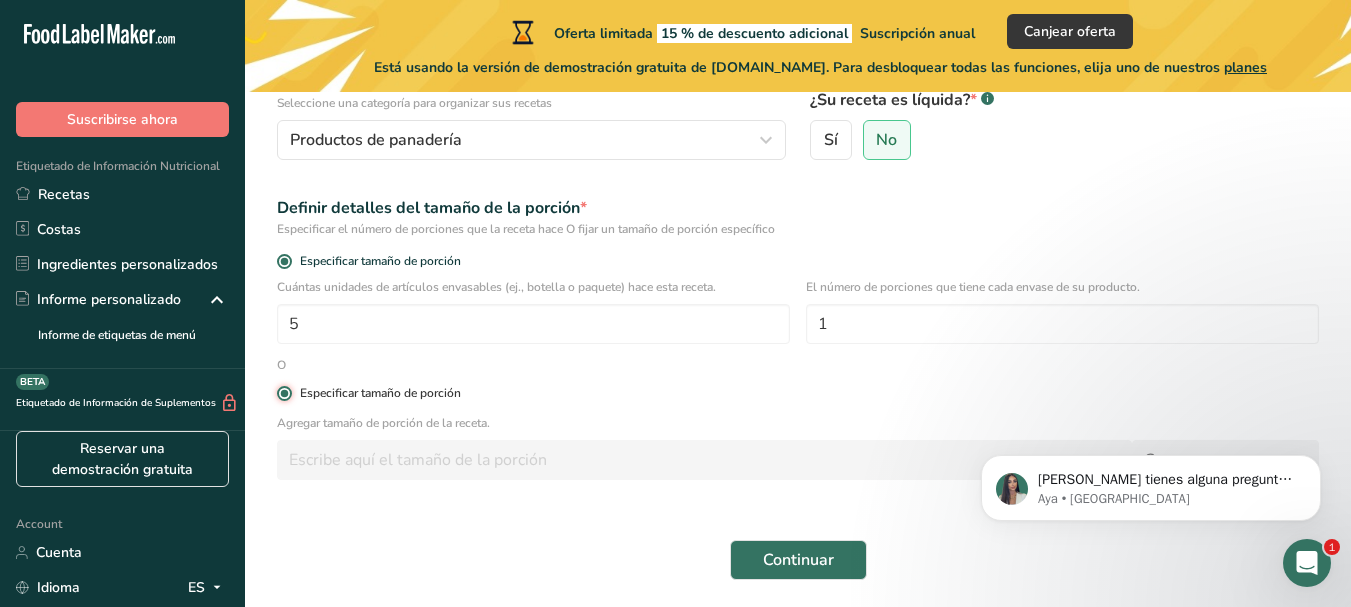 radio on "false" 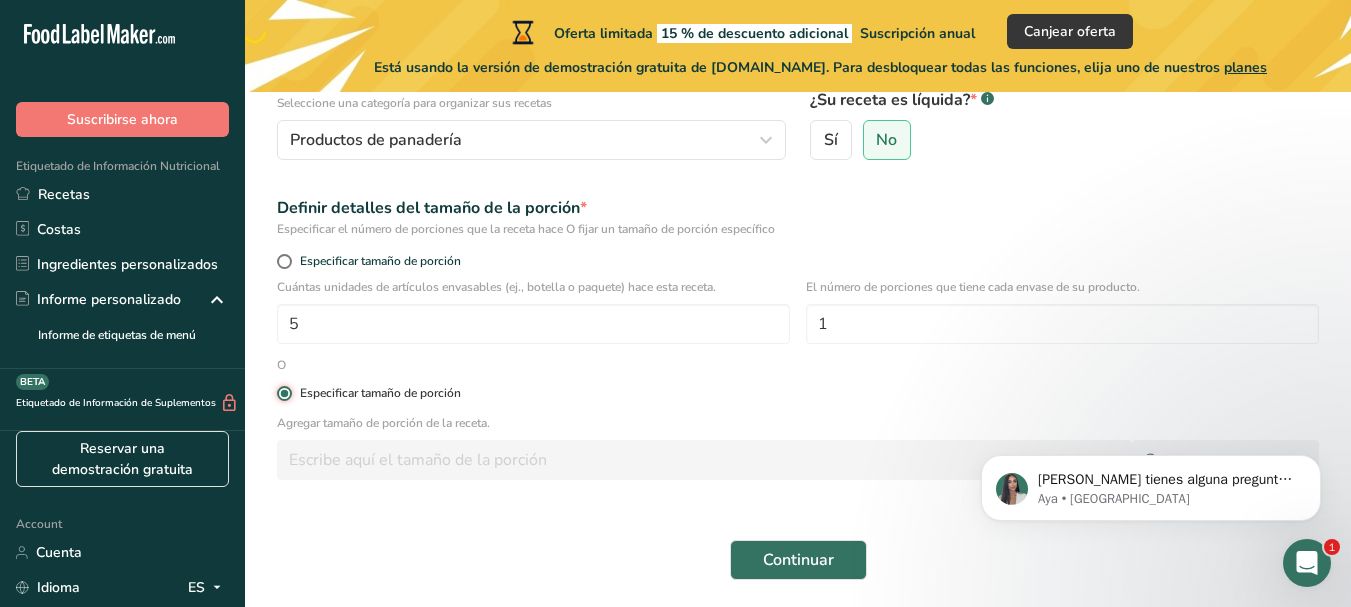 type 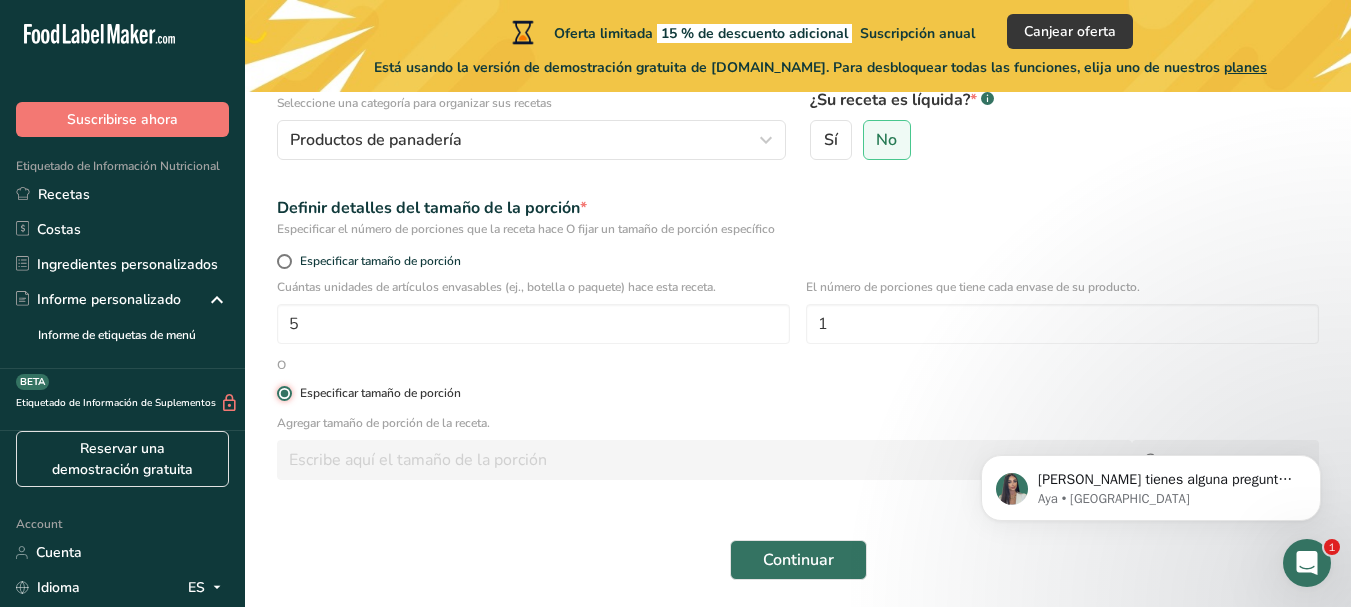 type 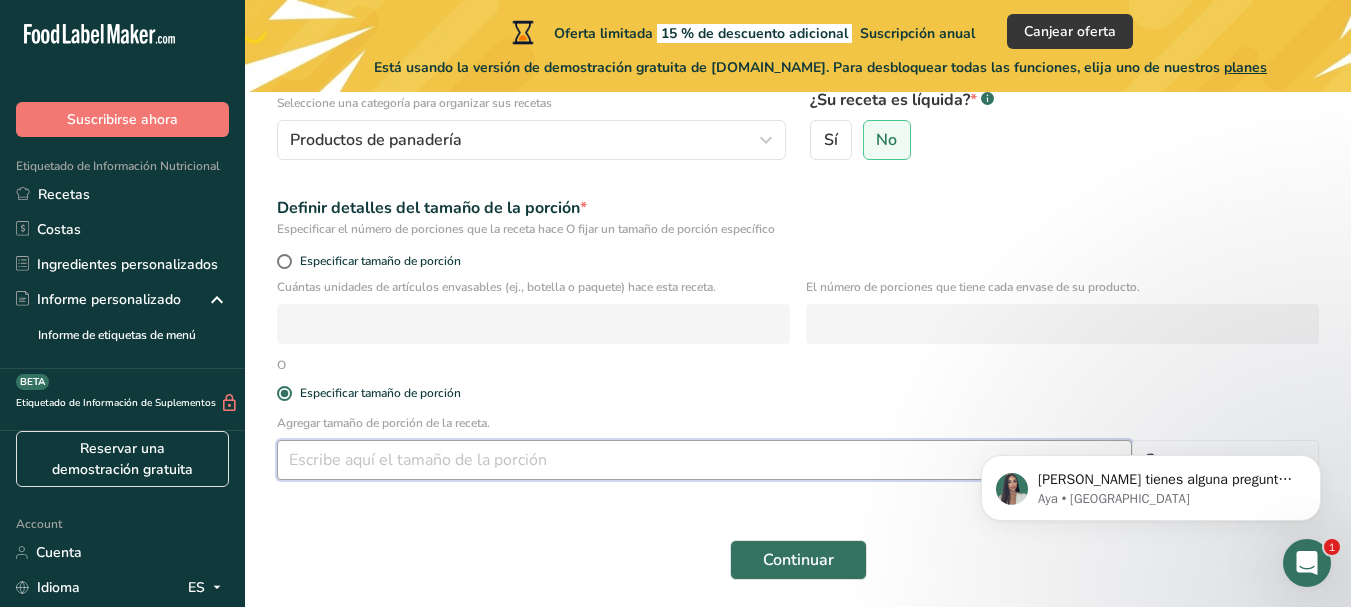 click at bounding box center [704, 460] 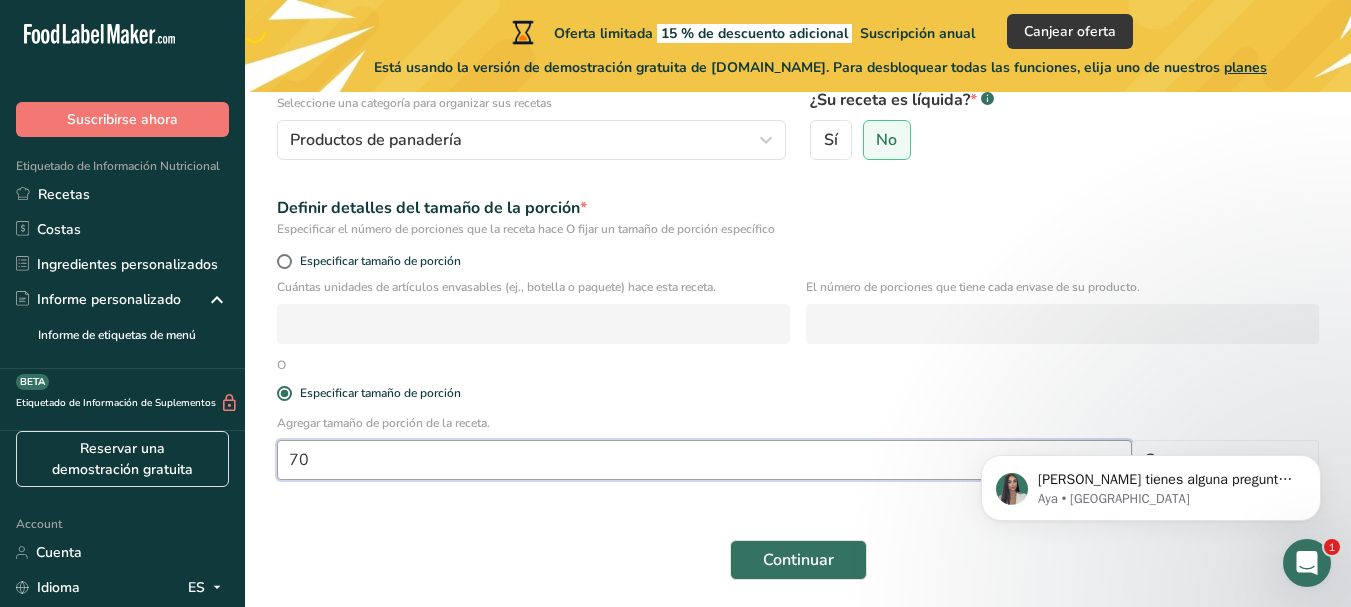 scroll, scrollTop: 304, scrollLeft: 0, axis: vertical 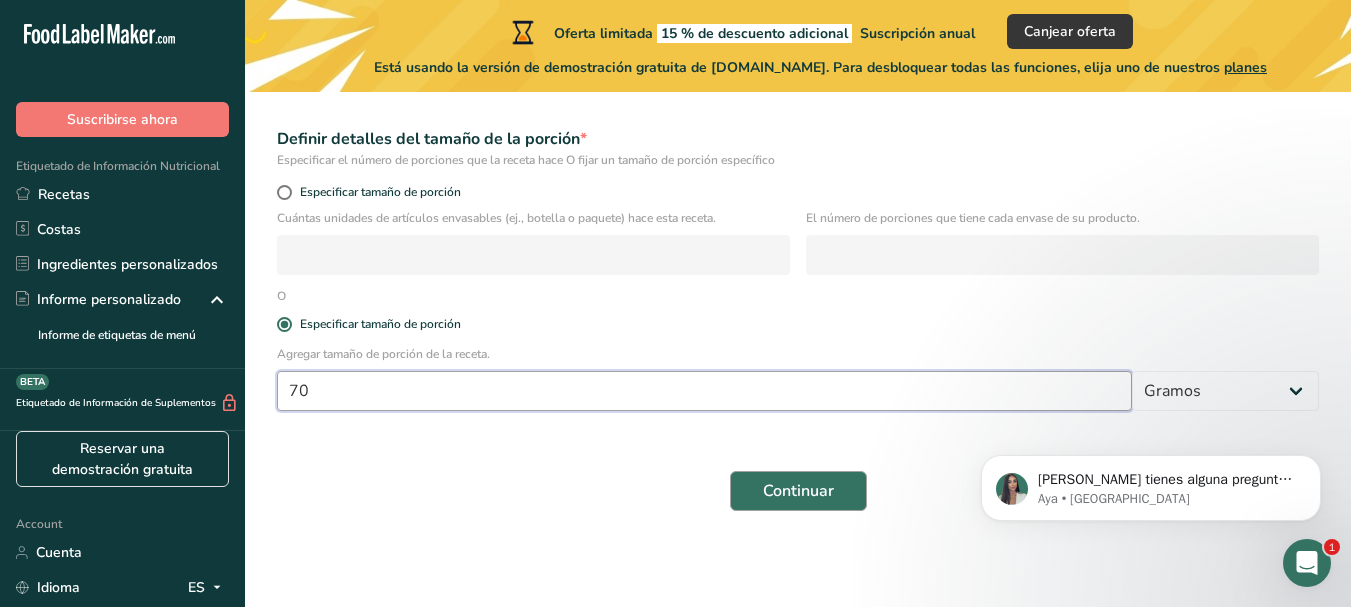 type on "70" 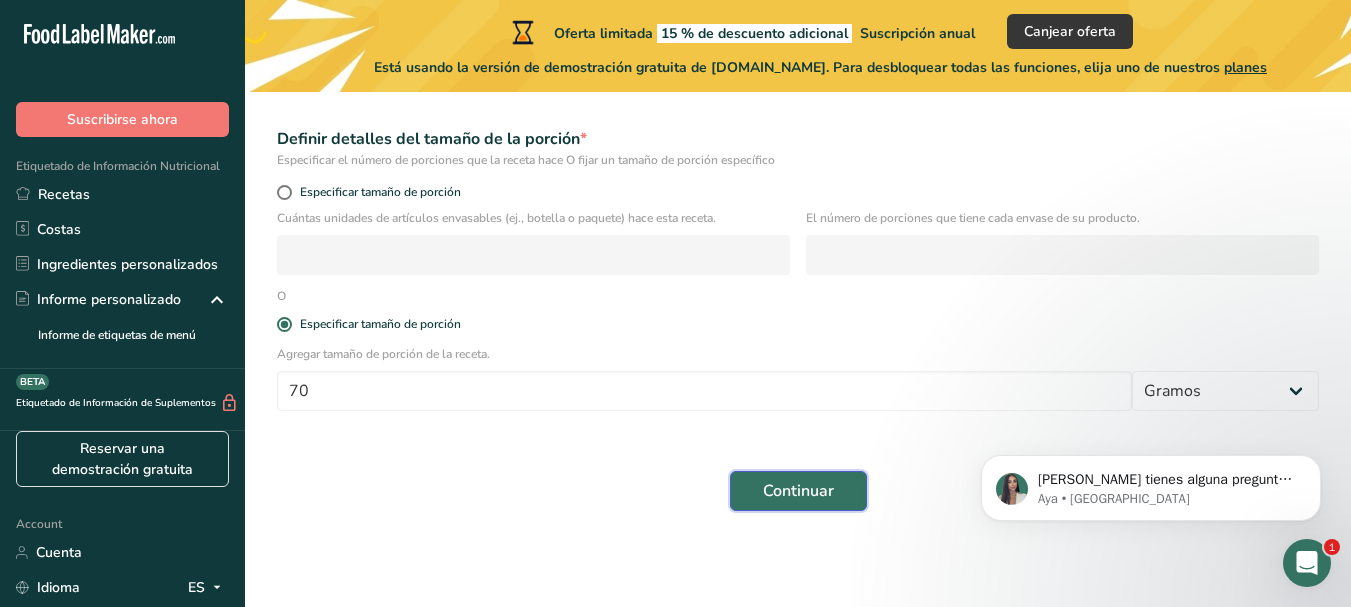 click on "Continuar" at bounding box center [798, 491] 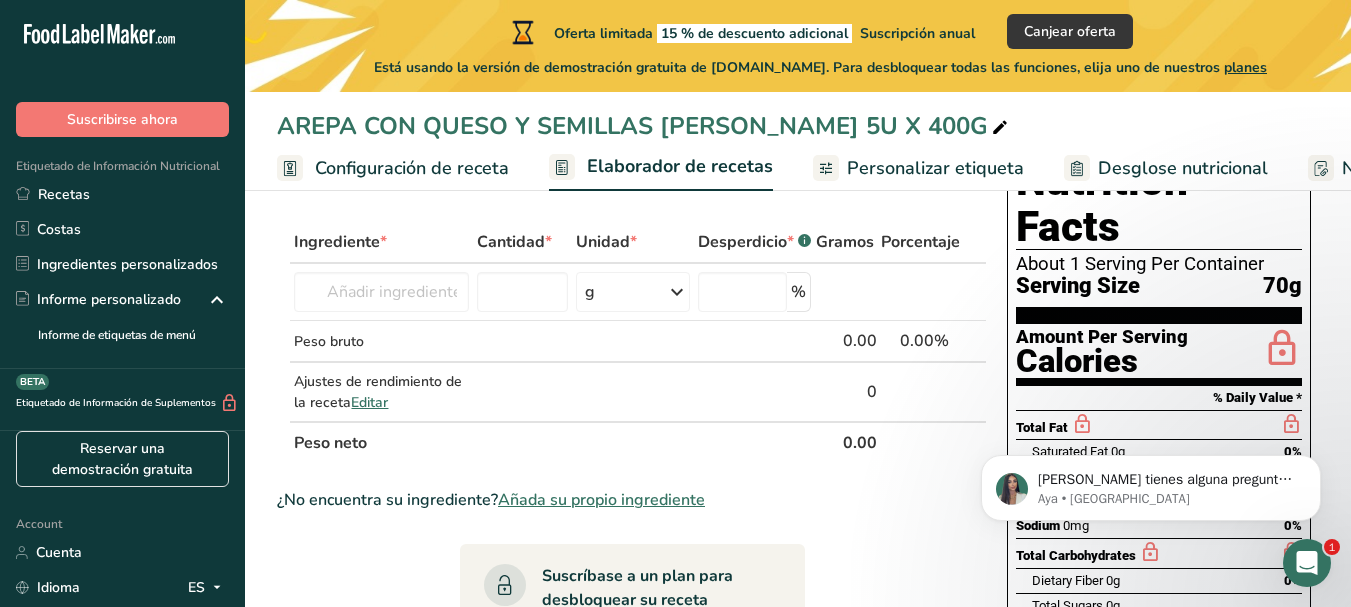 scroll, scrollTop: 88, scrollLeft: 0, axis: vertical 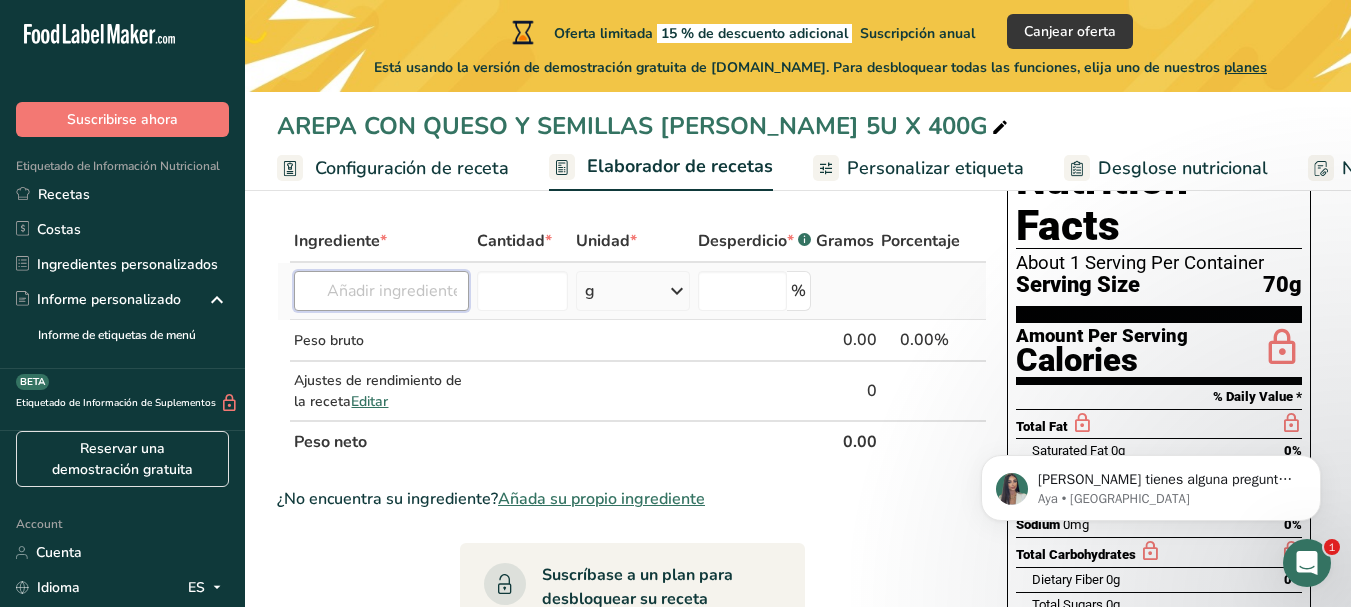 click at bounding box center (381, 291) 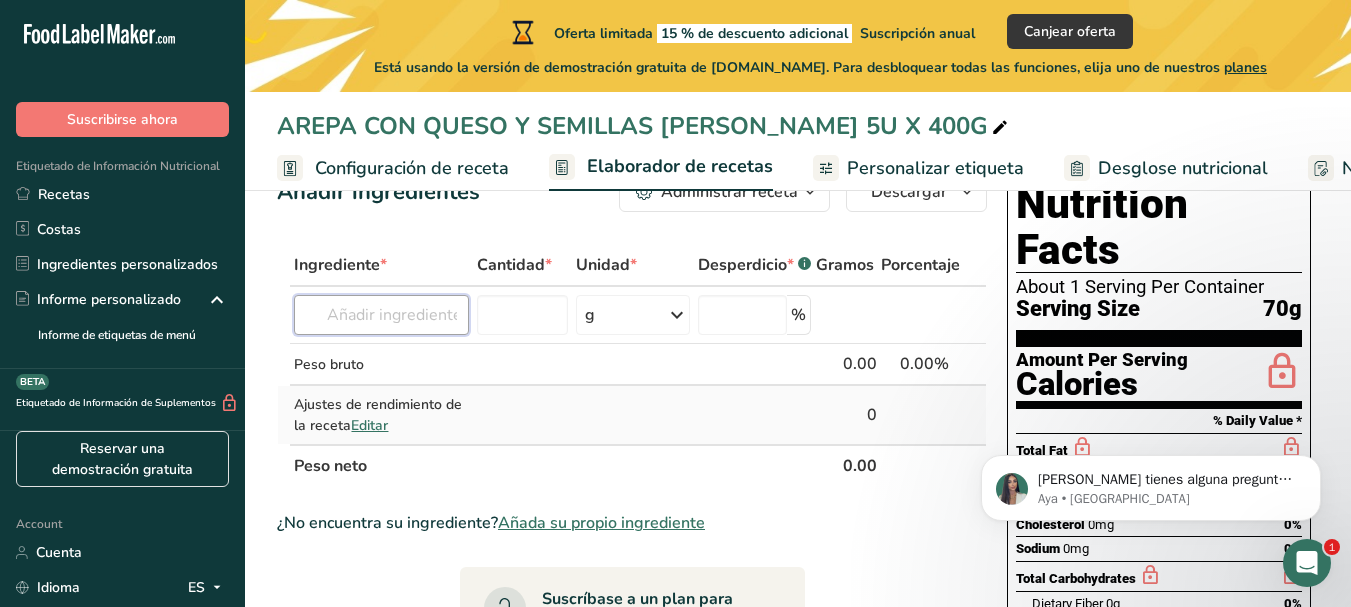 scroll, scrollTop: 0, scrollLeft: 0, axis: both 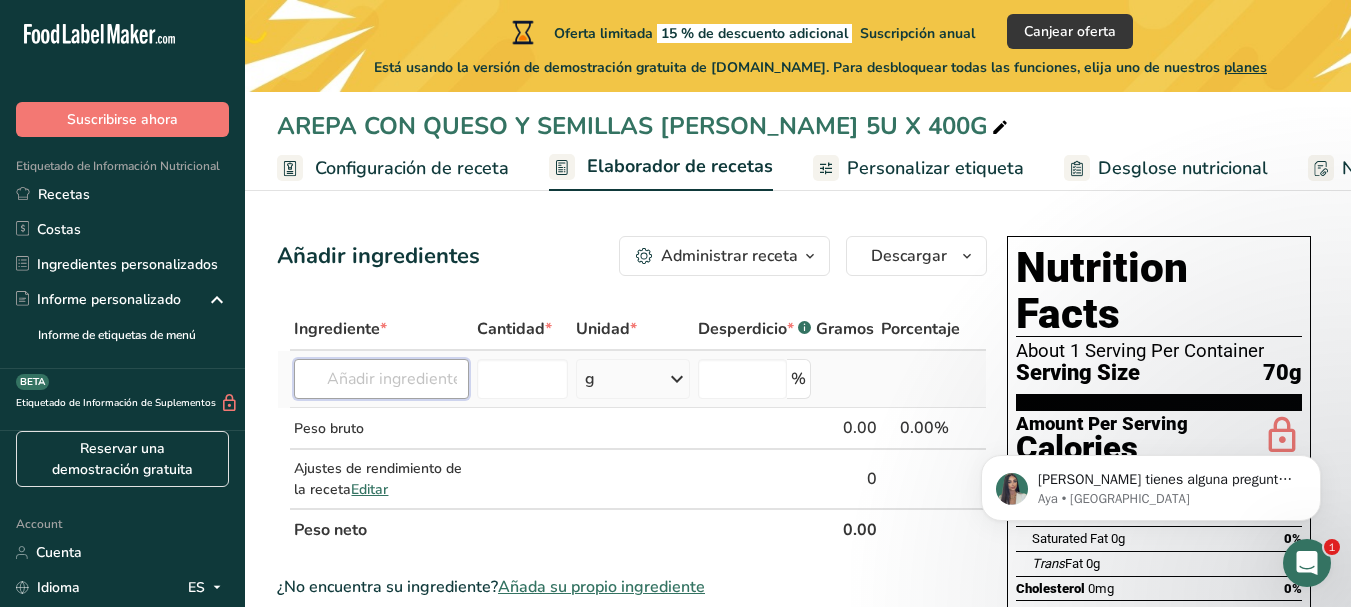 click at bounding box center (381, 379) 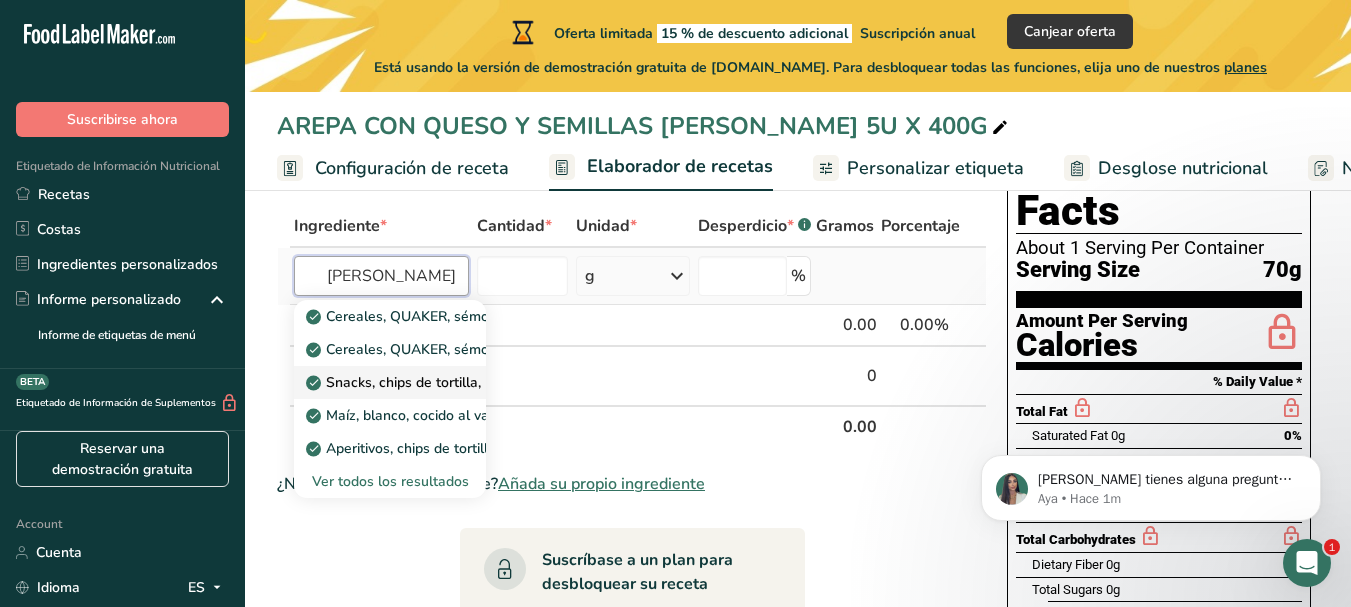 scroll, scrollTop: 104, scrollLeft: 0, axis: vertical 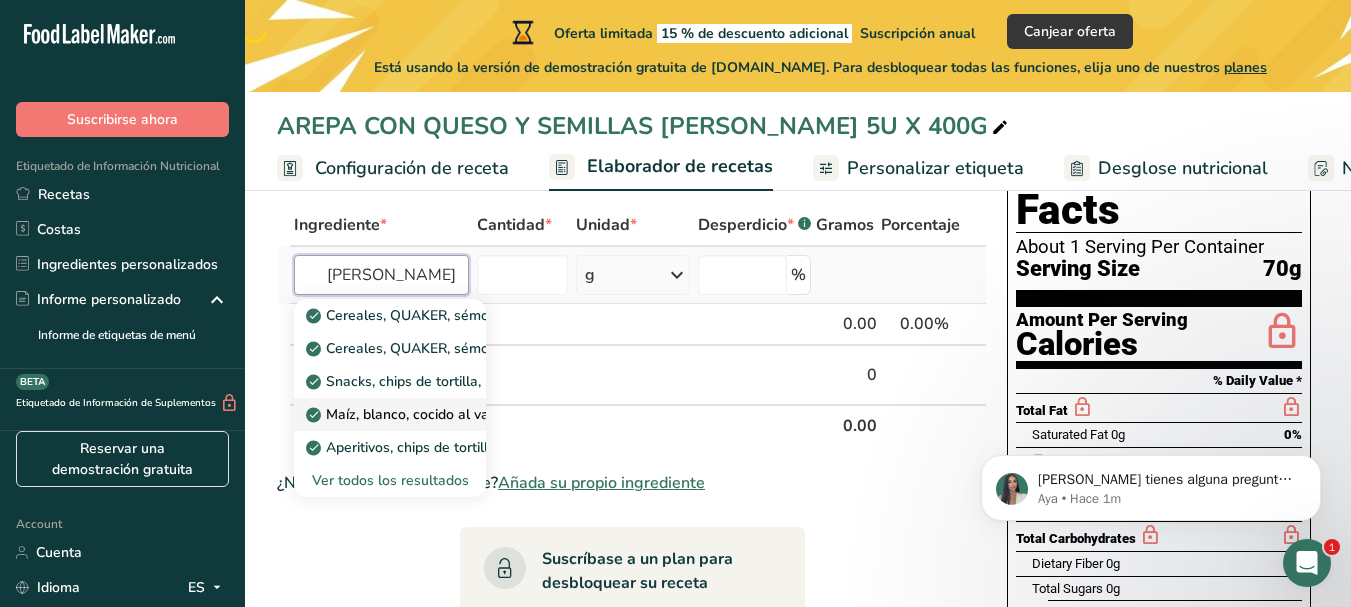 type on "[PERSON_NAME]" 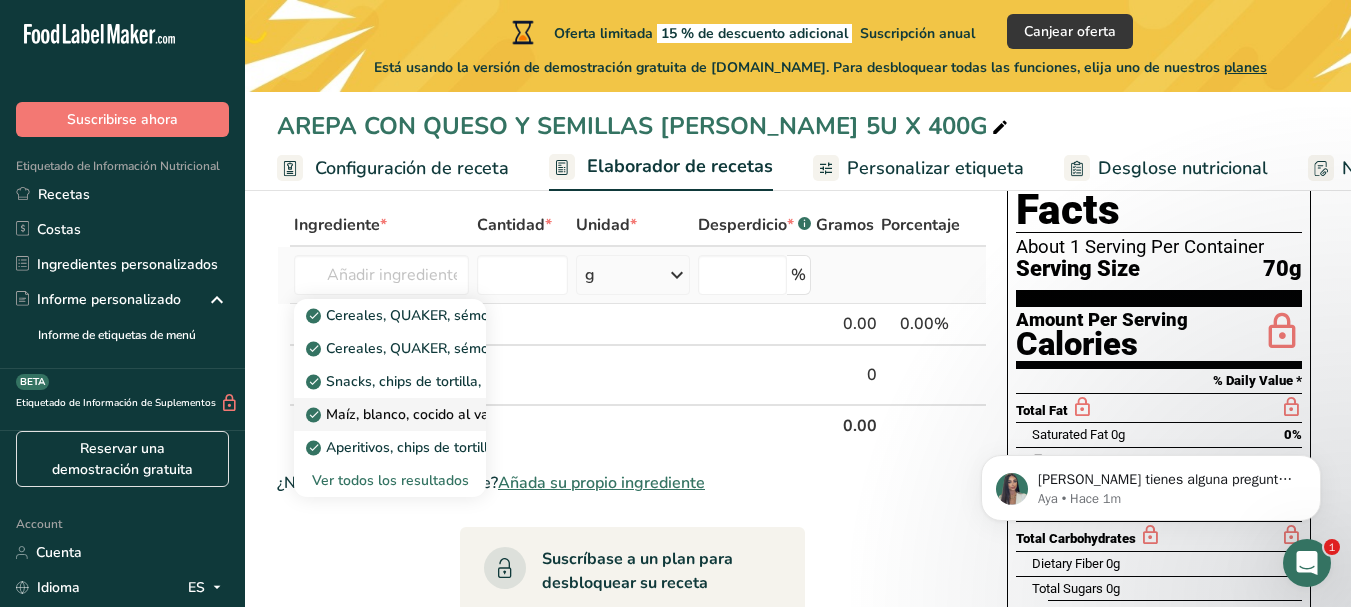 click on "Maíz, blanco, cocido al vapor (Navajo)" at bounding box center (439, 414) 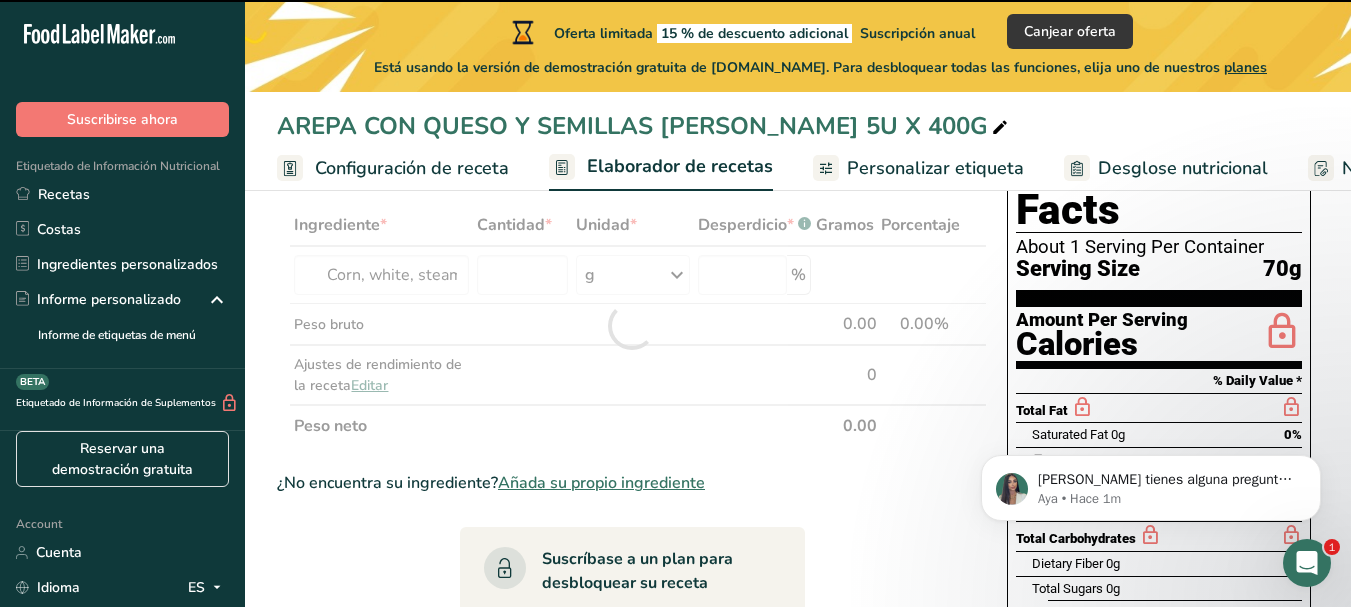 type on "0" 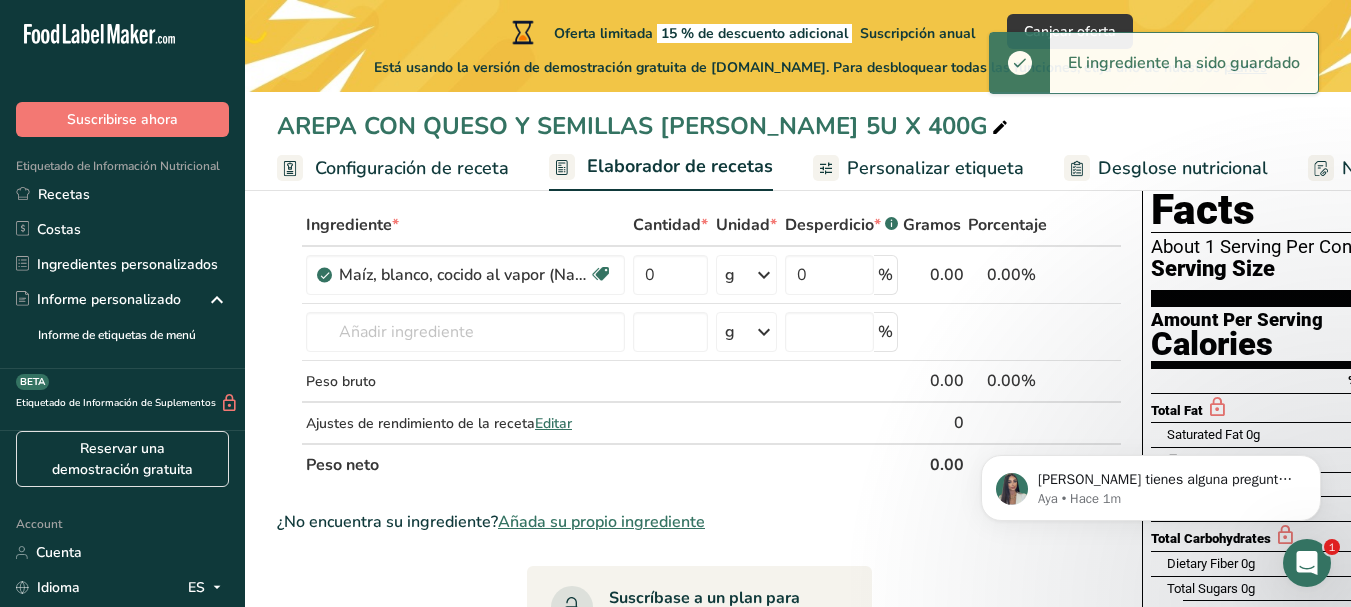 scroll, scrollTop: 0, scrollLeft: 101, axis: horizontal 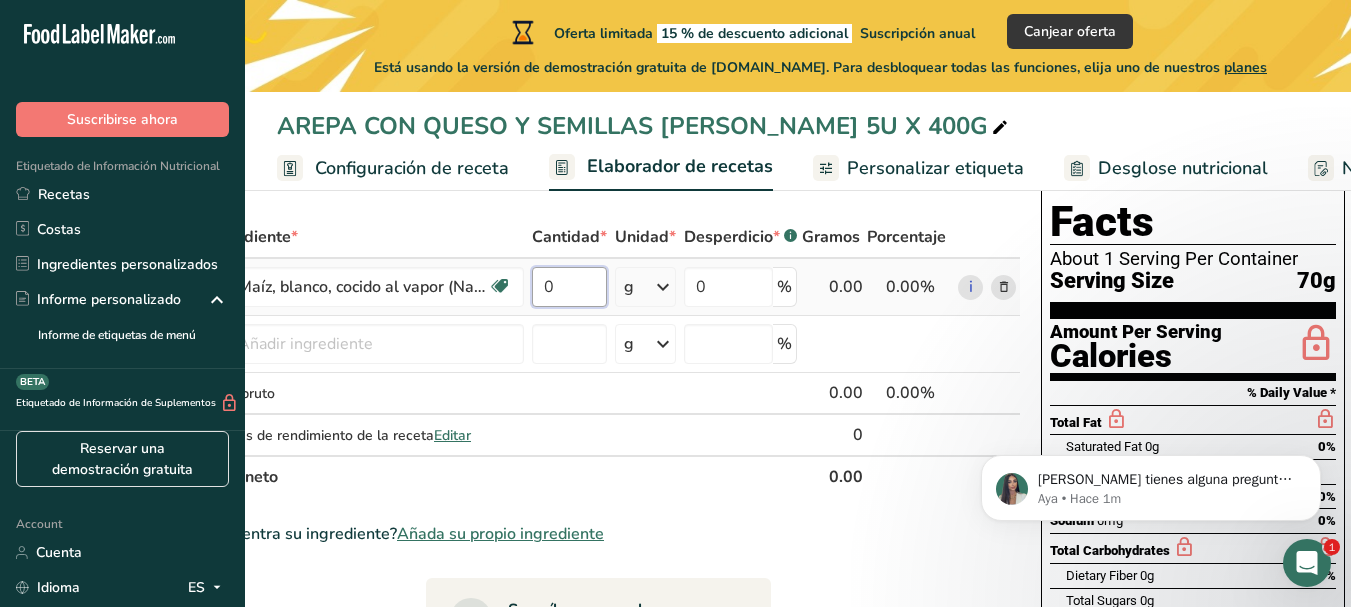click on "0" at bounding box center [569, 287] 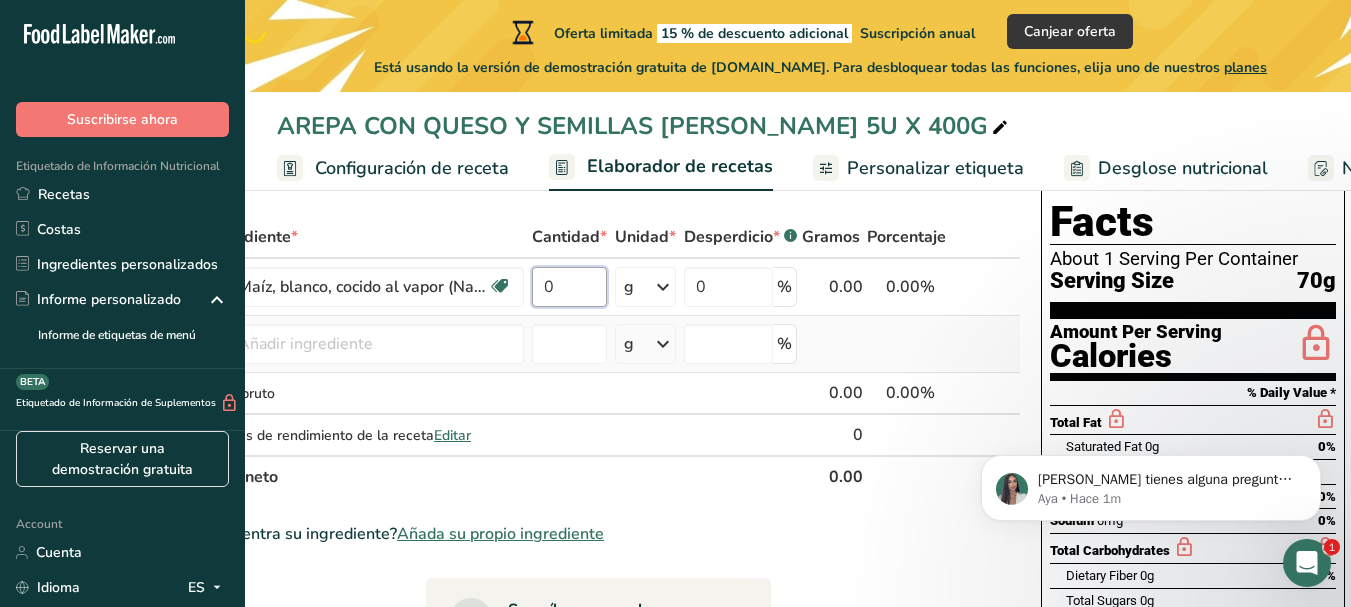 scroll, scrollTop: 0, scrollLeft: 0, axis: both 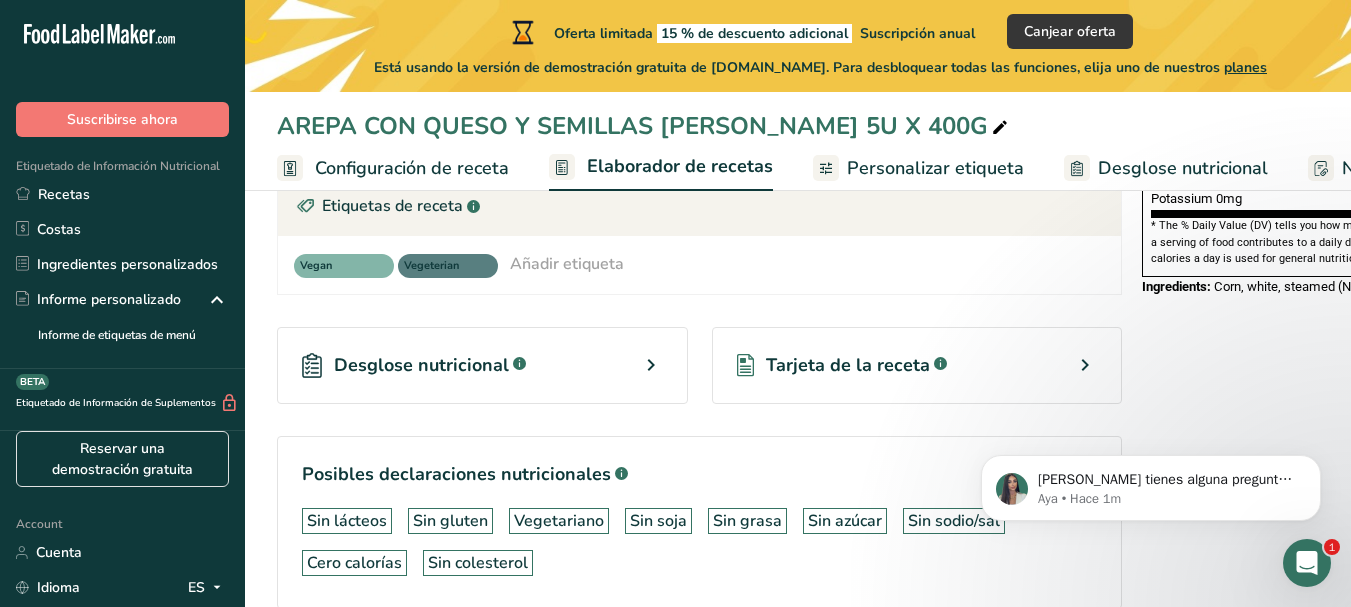 click at bounding box center [651, 365] 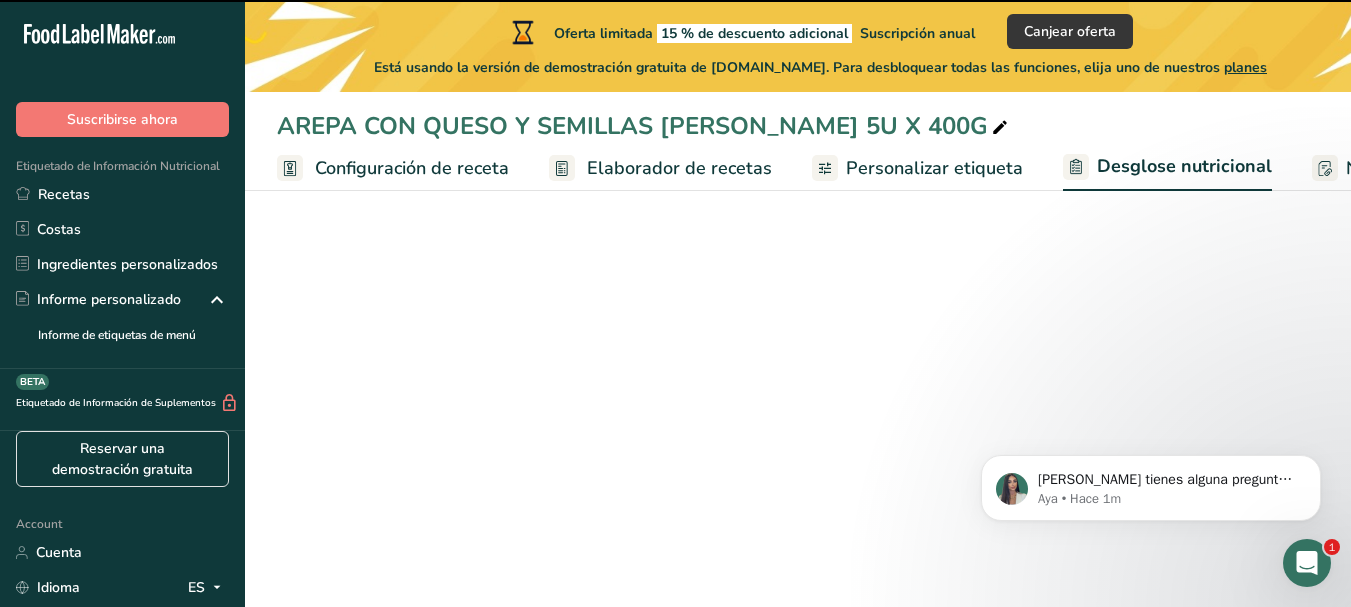 select on "Calories" 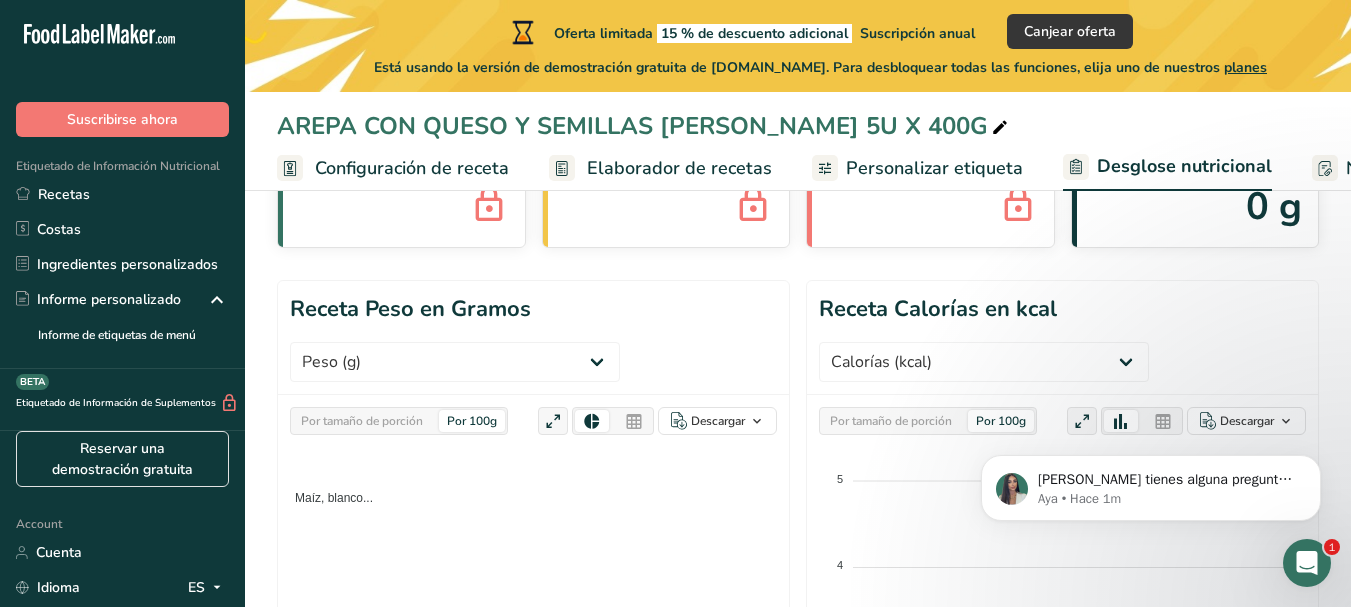 scroll, scrollTop: 153, scrollLeft: 0, axis: vertical 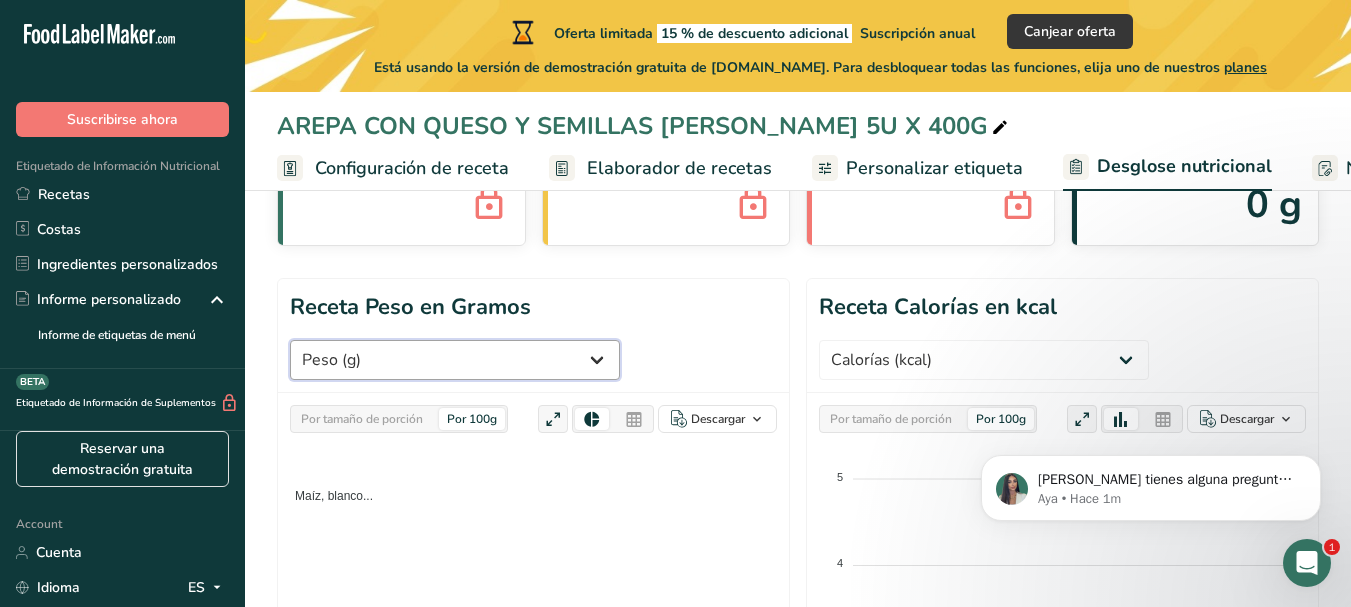 click on "Peso (g)
Calorías (kcal)
Energía KJ (kj)
Grasa Total (g)
Grasa Saturada (g)
Grasa Trans (g)
Colesterol (mg)
Sodio (mg)
Carbohidrato Total (g)
Fibra Dietética (g)
Azúcares Totales (g)
Azúcar Añadida (g)
Proteínas (g)
Vitamina D (mcg)
Vitamina A, RAE (mcg)
Vitamina C (mg)
[MEDICAL_DATA] (mg)
[MEDICAL_DATA] (mcg)
Tiamina (B1) (mg)
[GEOGRAPHIC_DATA] (mg)
[MEDICAL_DATA] (B3) (mg)
Vitamina B6 (mg)
Folato DFE (mcg)
ácido fólico (mcg)" at bounding box center (455, 360) 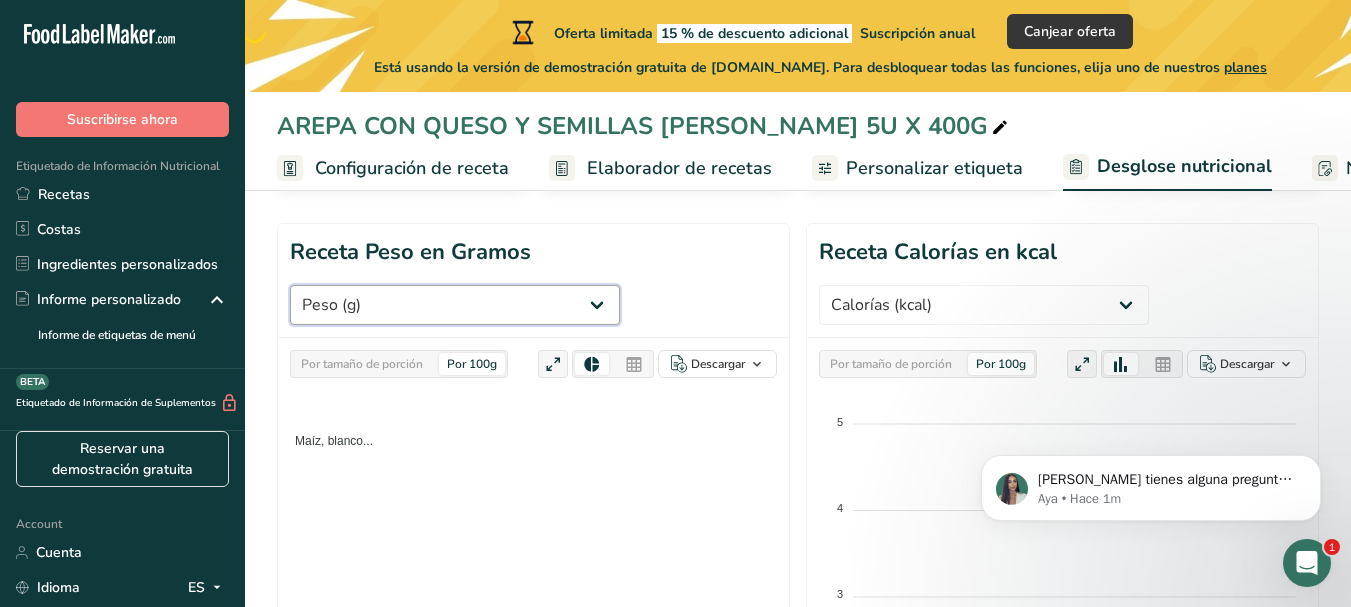 scroll, scrollTop: 210, scrollLeft: 0, axis: vertical 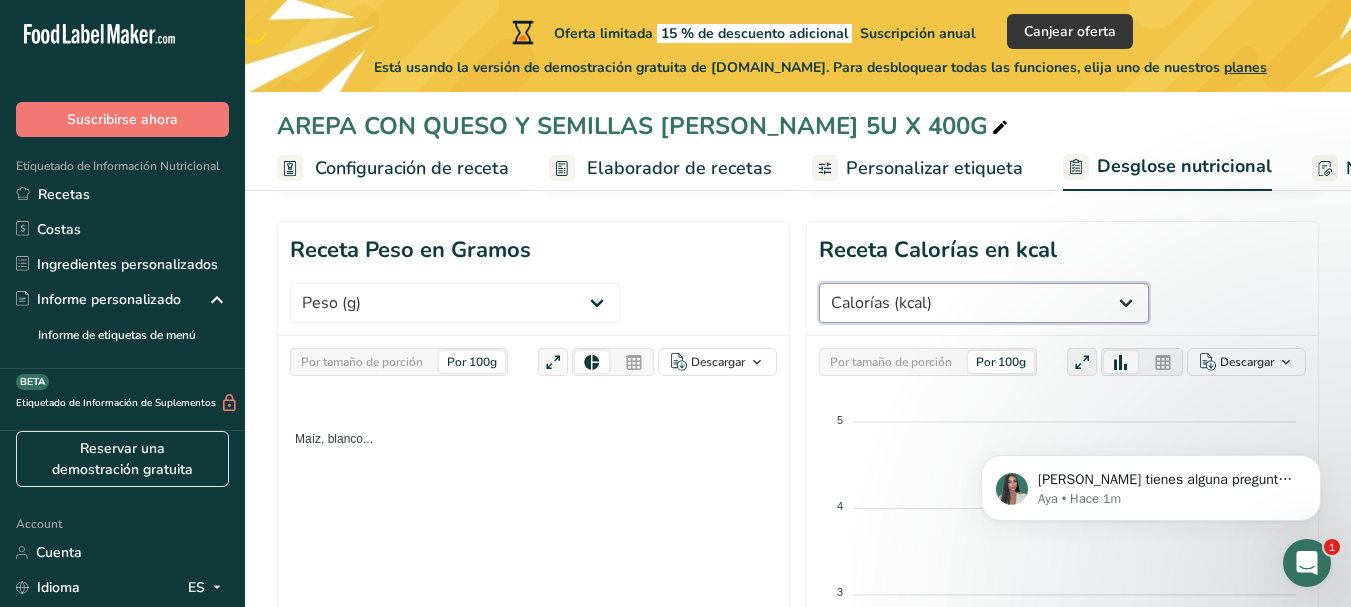 click on "Peso (g)
Calorías (kcal)
Energía KJ (kj)
Grasa Total (g)
Grasa Saturada (g)
Grasa Trans (g)
Colesterol (mg)
Sodio (mg)
Carbohidrato Total (g)
Fibra Dietética (g)
Azúcares Totales (g)
Azúcar Añadida (g)
Proteínas (g)
Vitamina D (mcg)
Vitamina A, RAE (mcg)
Vitamina C (mg)
[MEDICAL_DATA] (mg)
[MEDICAL_DATA] (mcg)
Tiamina (B1) (mg)
[GEOGRAPHIC_DATA] (mg)
[MEDICAL_DATA] (B3) (mg)
Vitamina B6 (mg)
Folato DFE (mcg)
ácido fólico (mcg)" at bounding box center [984, 303] 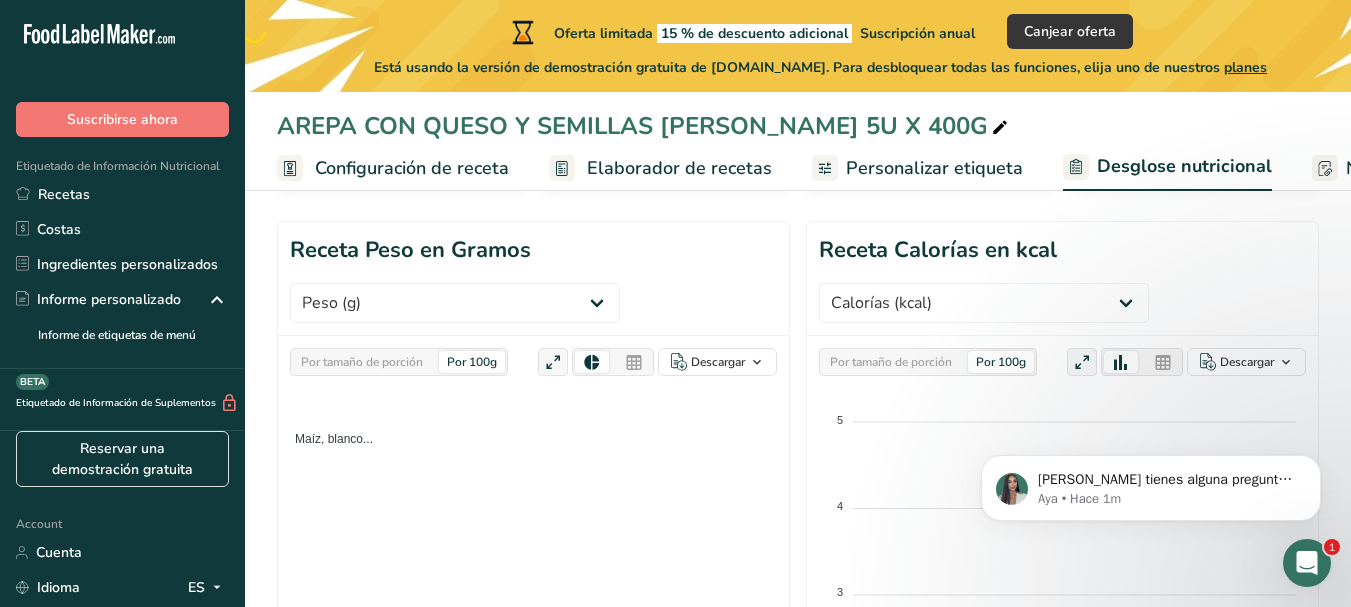 click on "Maíz, blanco..." 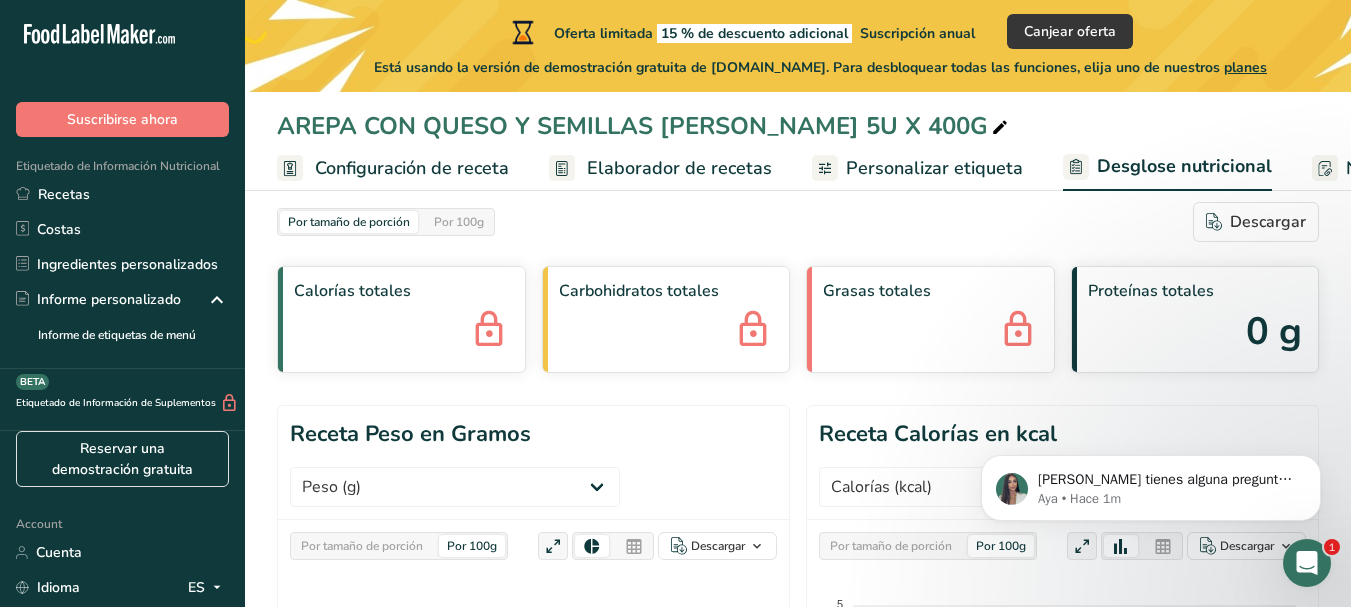 scroll, scrollTop: 0, scrollLeft: 0, axis: both 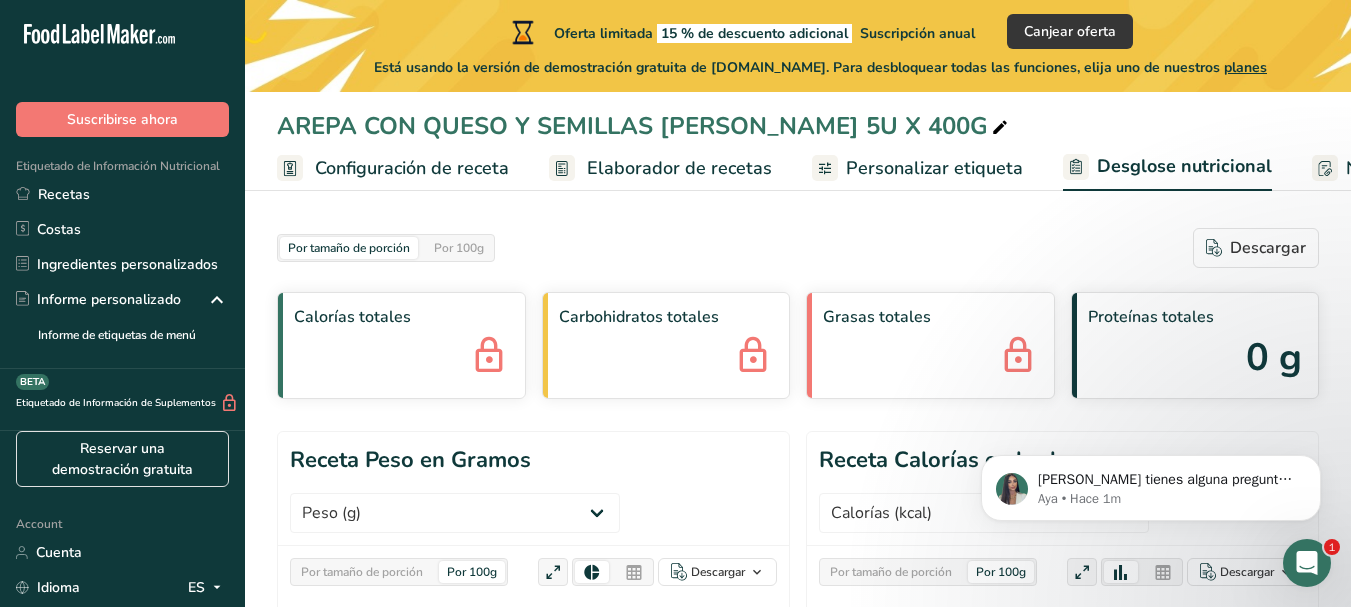 click on "Configuración de receta" at bounding box center [412, 168] 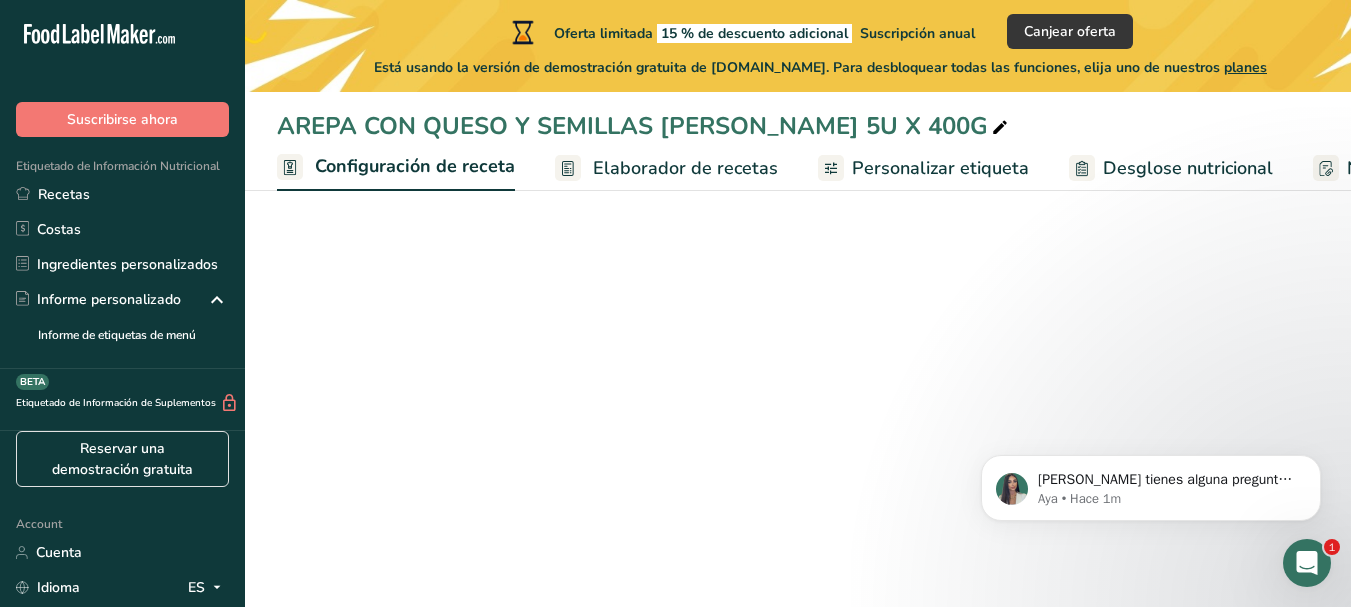 scroll, scrollTop: 0, scrollLeft: 7, axis: horizontal 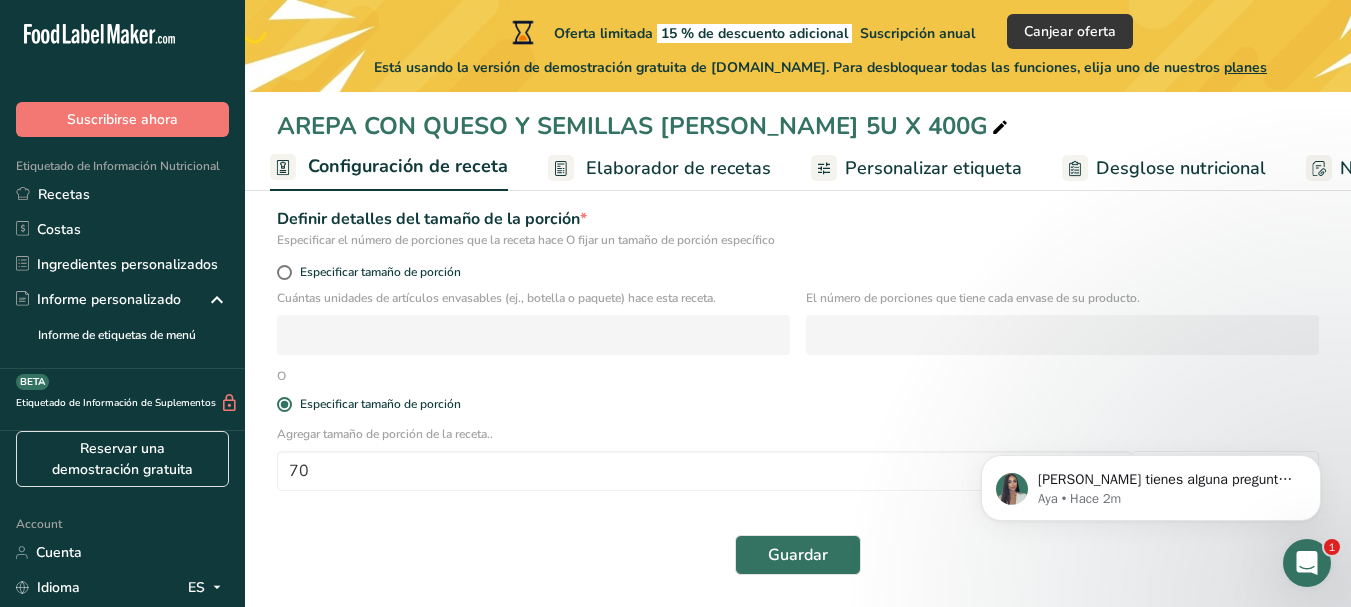 click on "Elaborador de recetas" at bounding box center [678, 168] 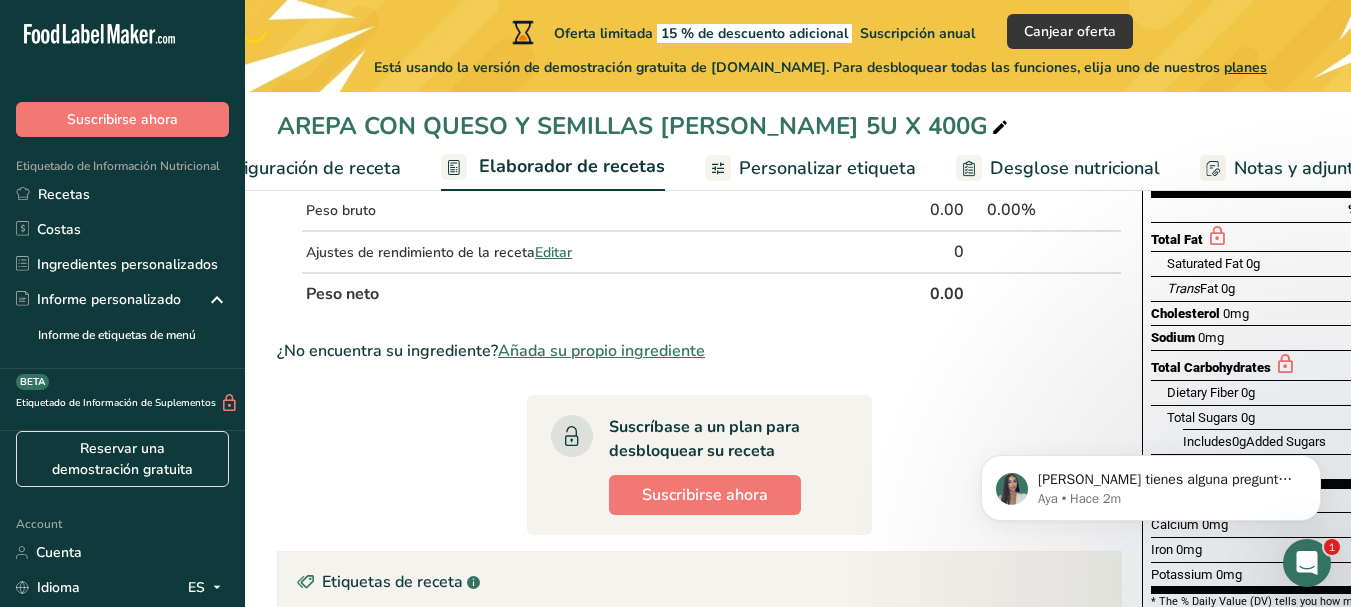 scroll, scrollTop: 0, scrollLeft: 278, axis: horizontal 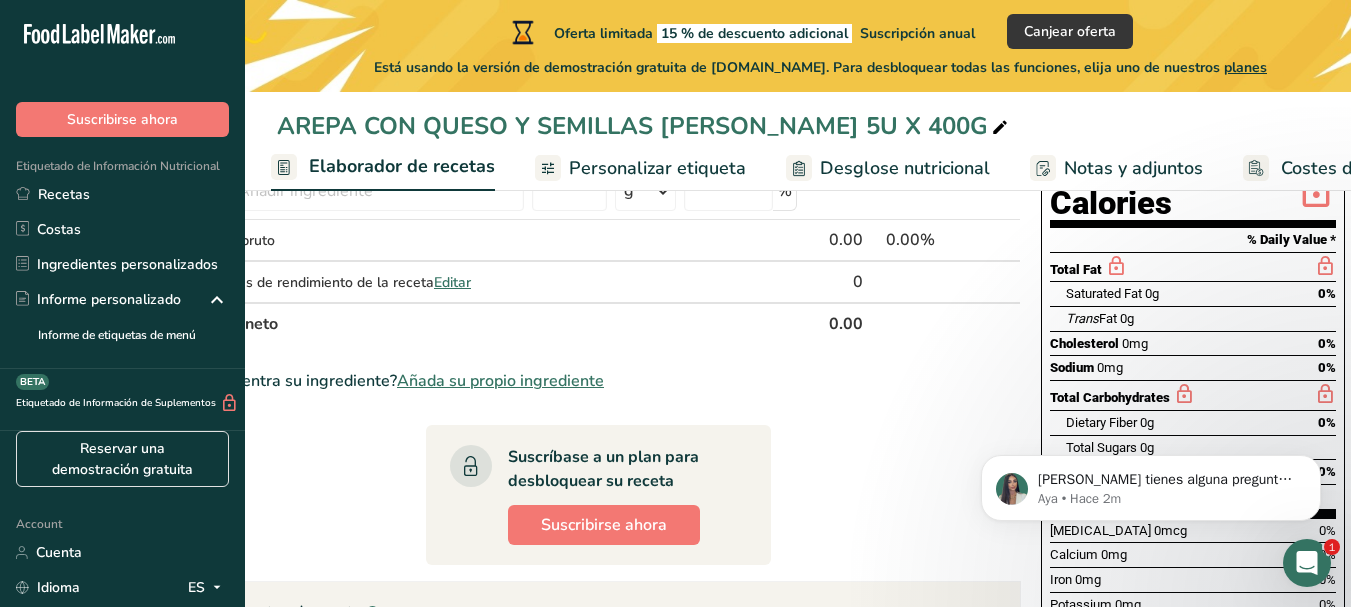 click on "Notas y adjuntos" at bounding box center (1133, 168) 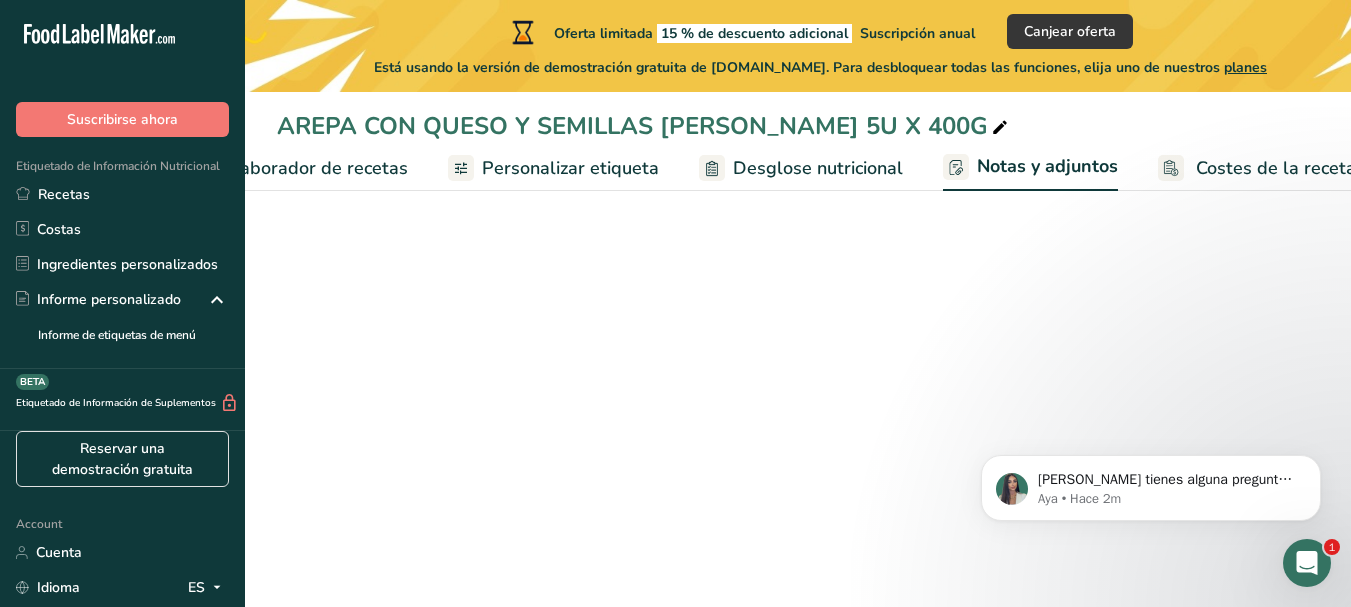 scroll, scrollTop: 0, scrollLeft: 392, axis: horizontal 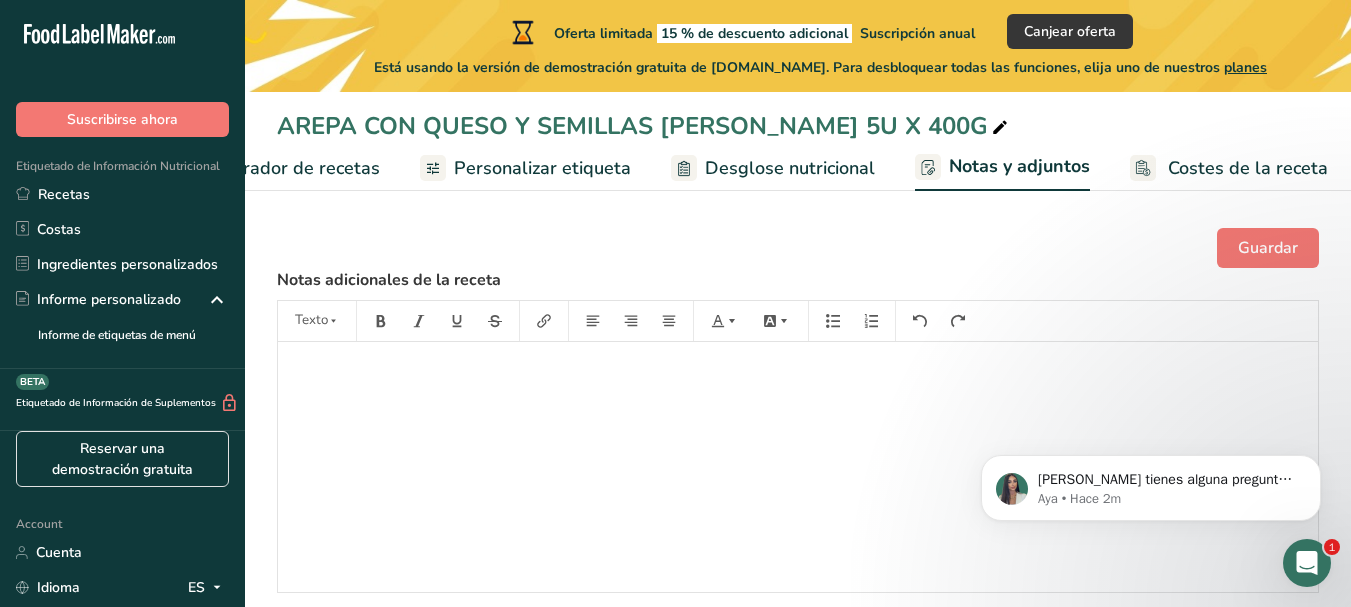 click on "Costes de la receta" at bounding box center (1248, 168) 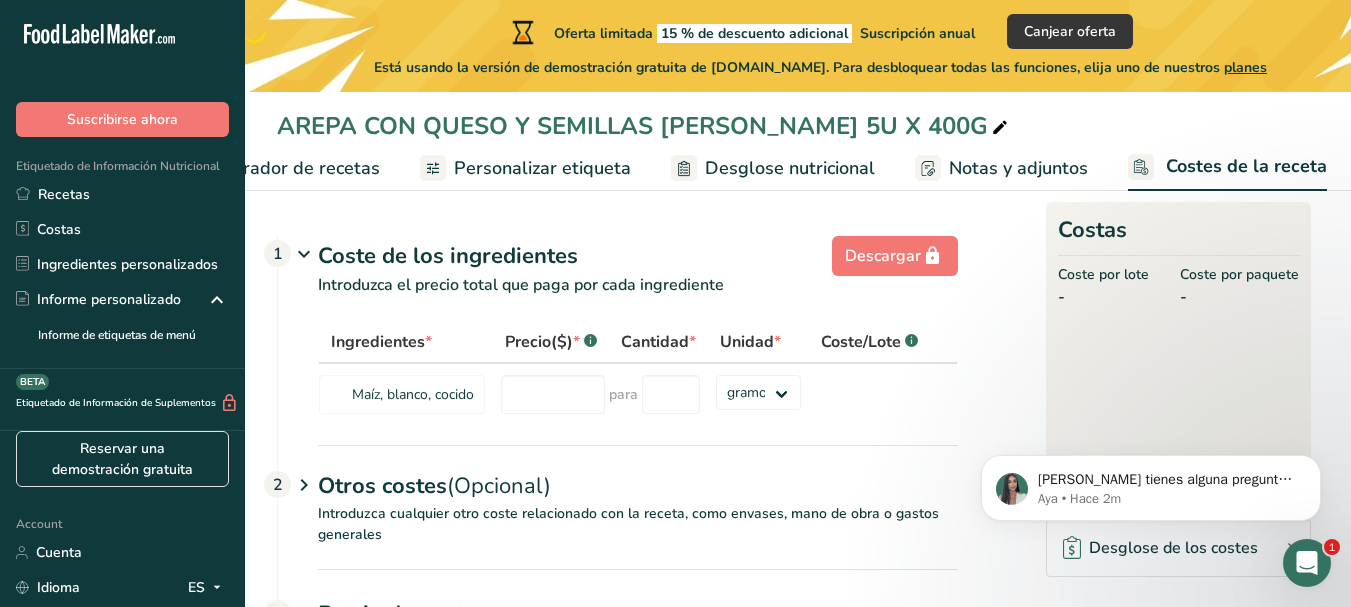 click on "Personalizar etiqueta" at bounding box center [525, 168] 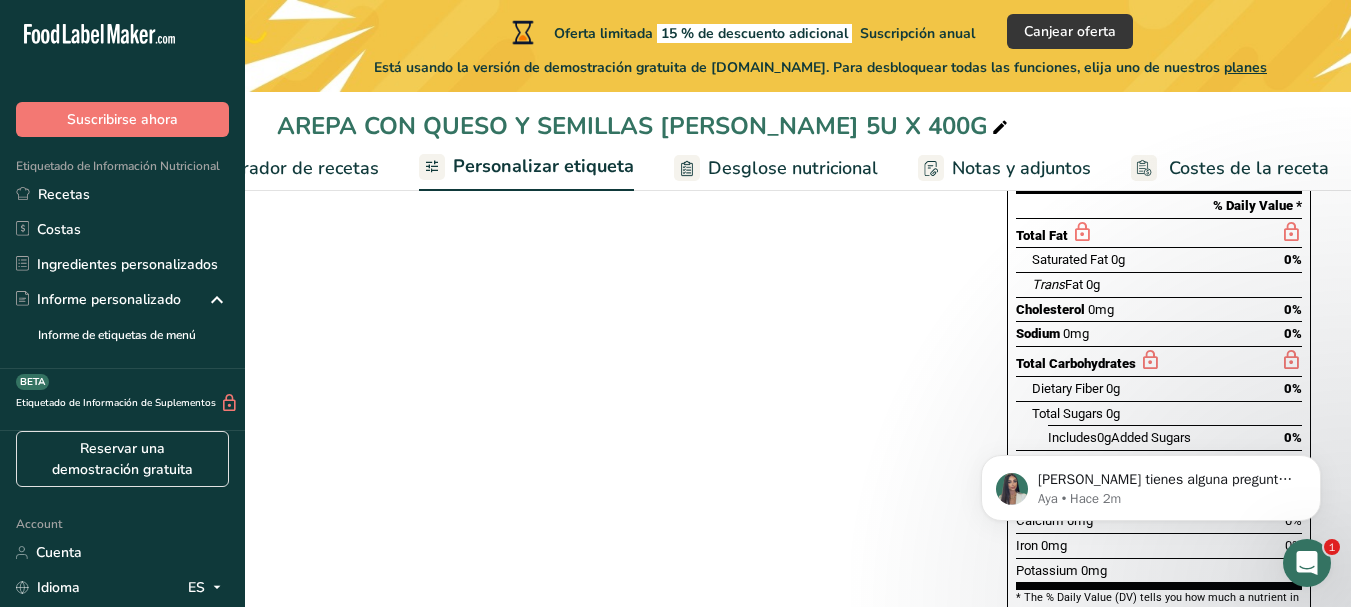 scroll, scrollTop: 475, scrollLeft: 0, axis: vertical 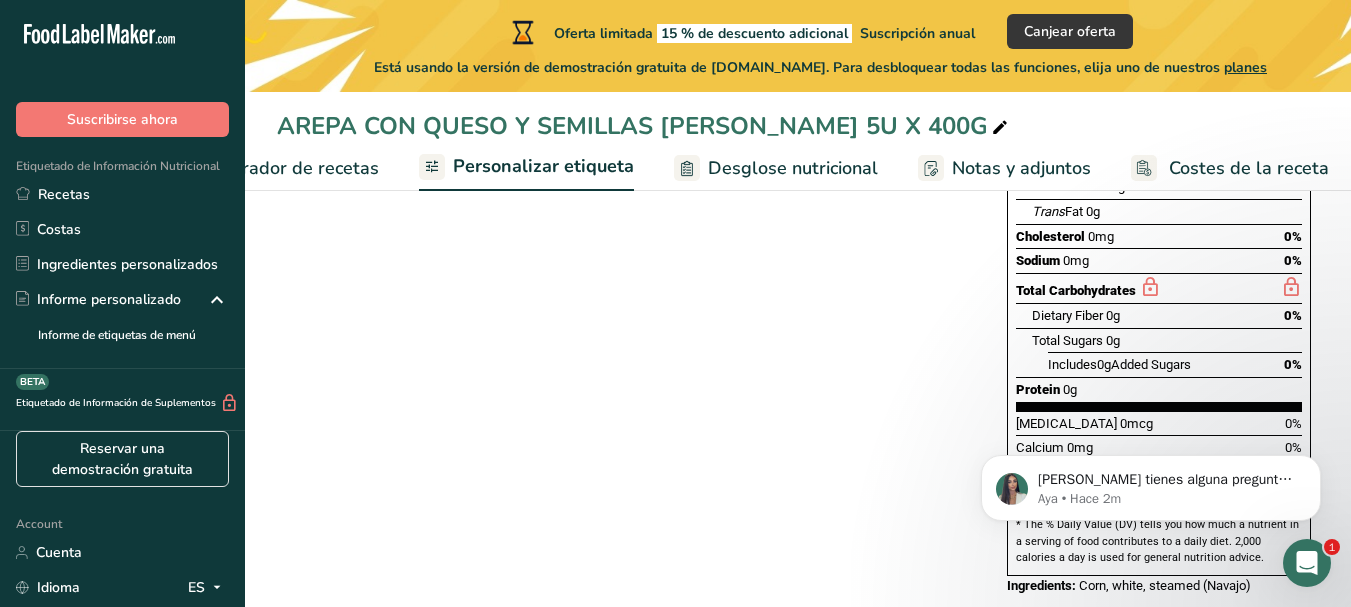 click 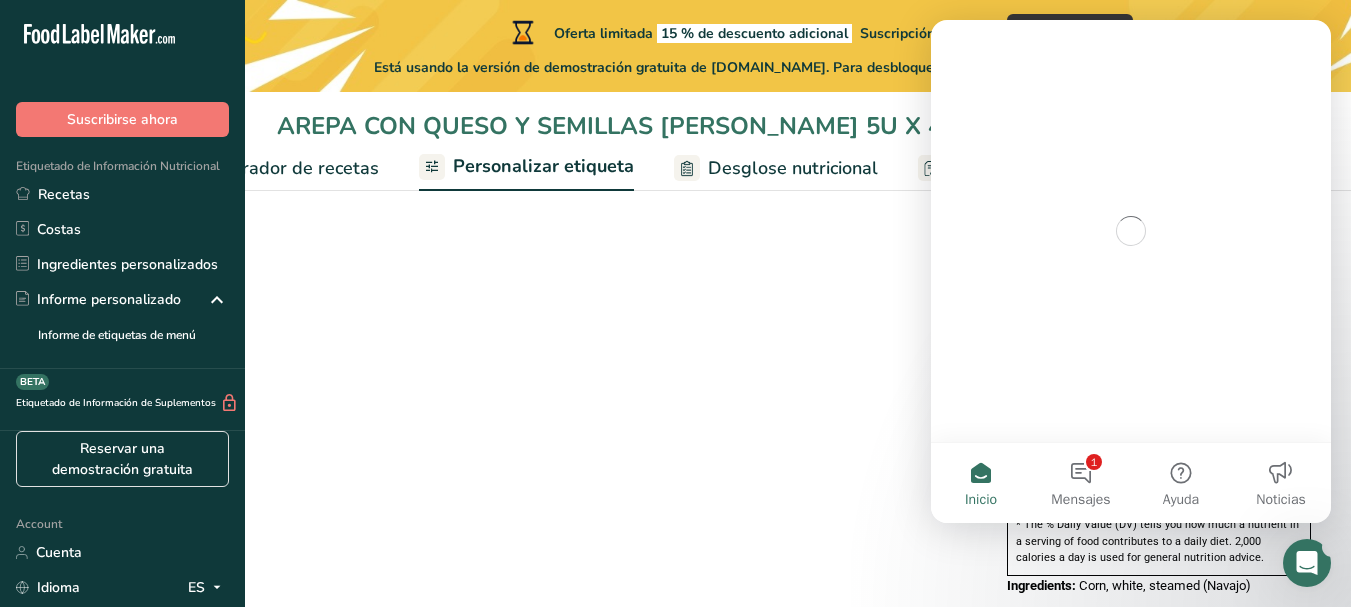 scroll, scrollTop: 0, scrollLeft: 0, axis: both 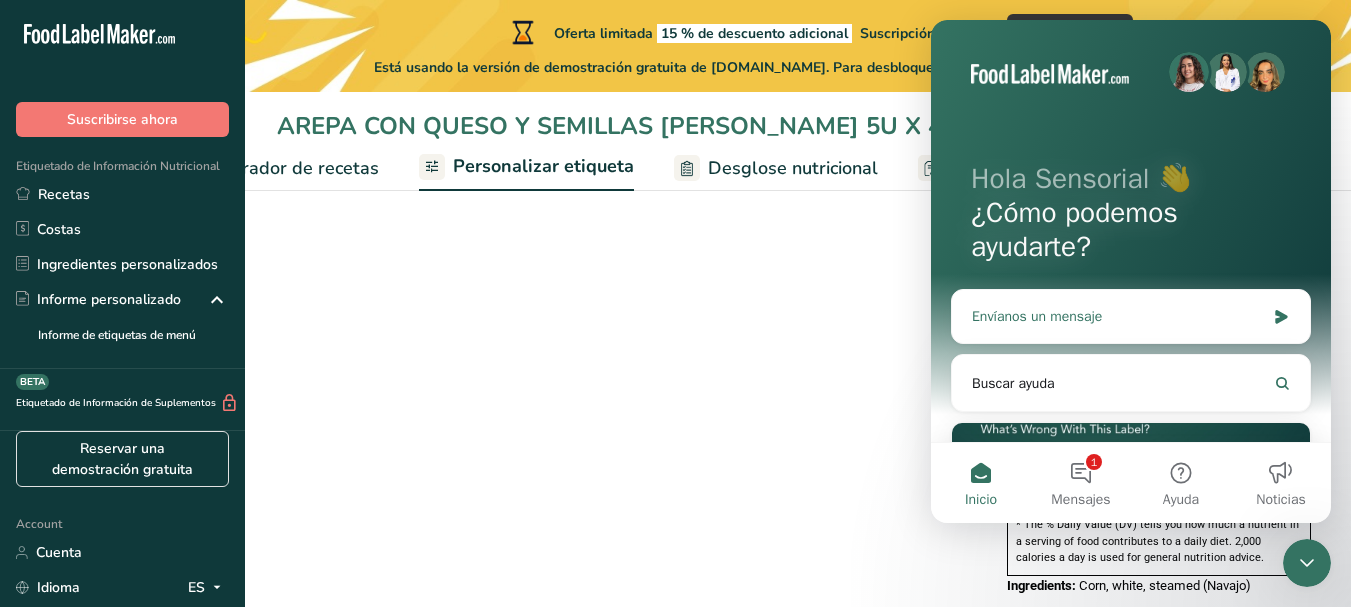 click on "Envíanos un mensaje" at bounding box center (1131, 316) 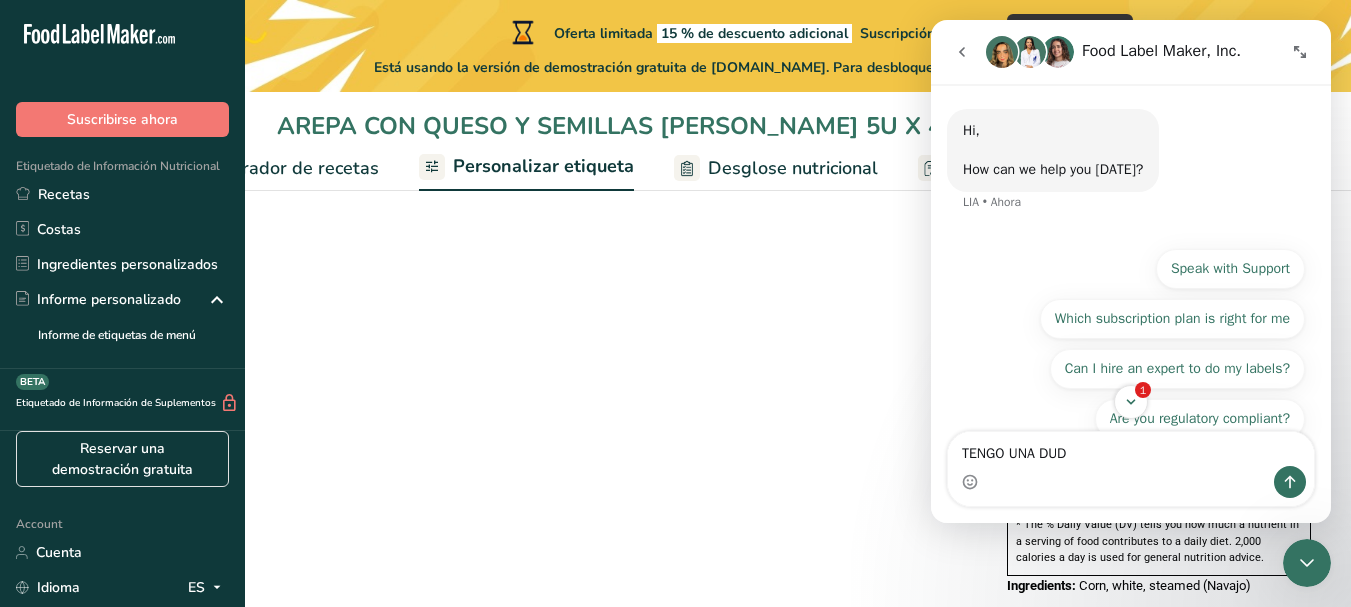 type on "TENGO UNA DUDA" 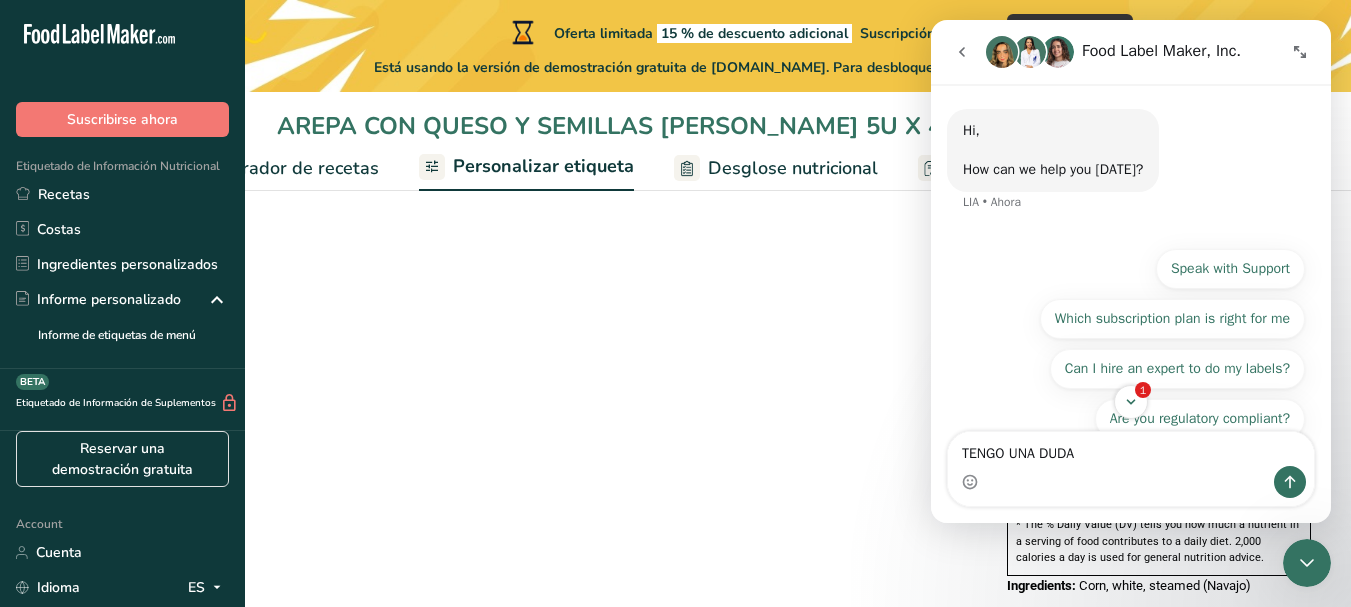 type 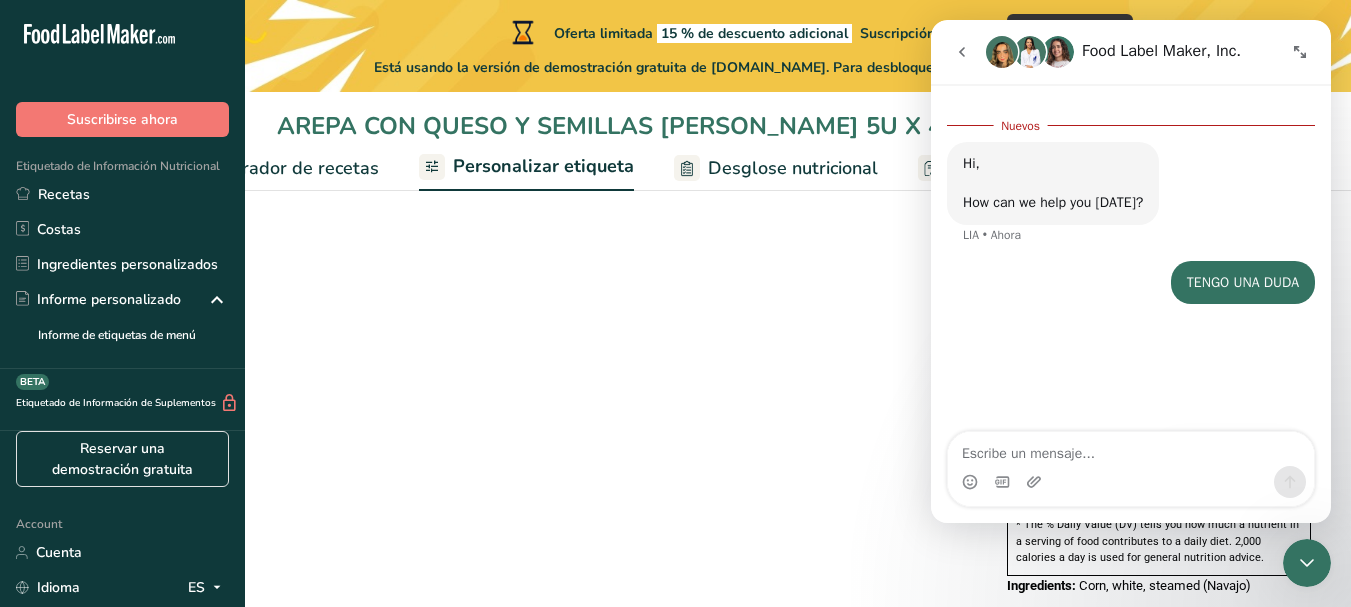 scroll, scrollTop: 0, scrollLeft: 0, axis: both 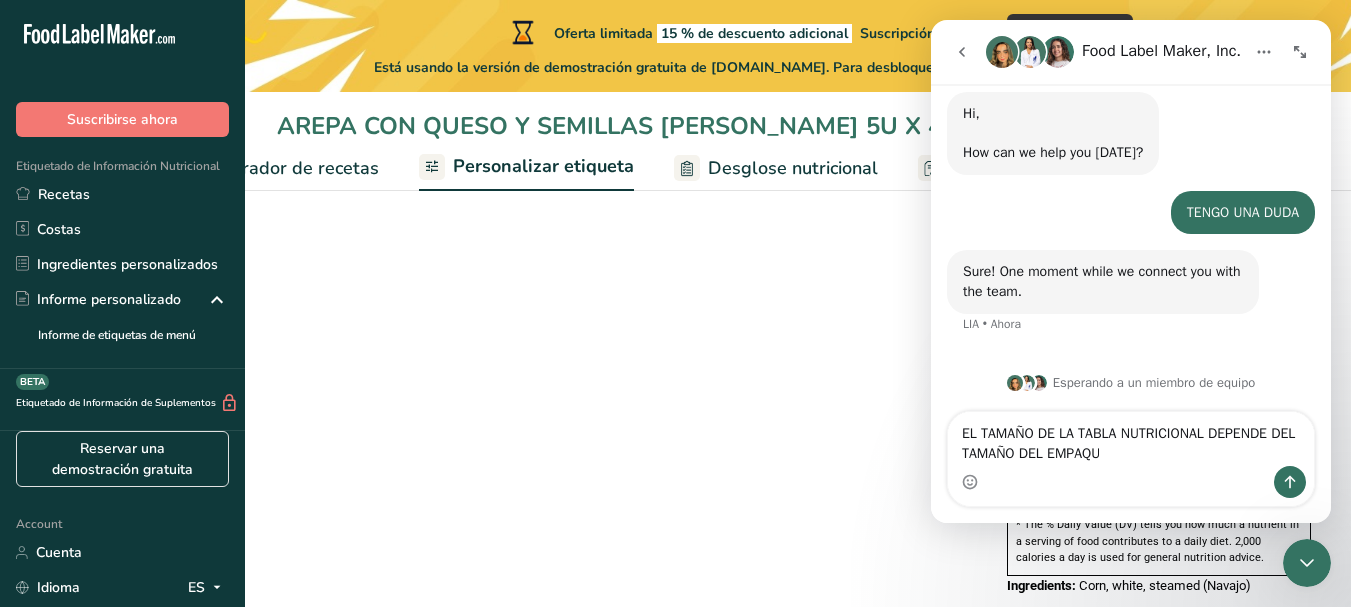 type on "EL TAMAÑO DE LA TABLA NUTRICIONAL DEPENDE DEL TAMAÑO DEL EMPAQUE" 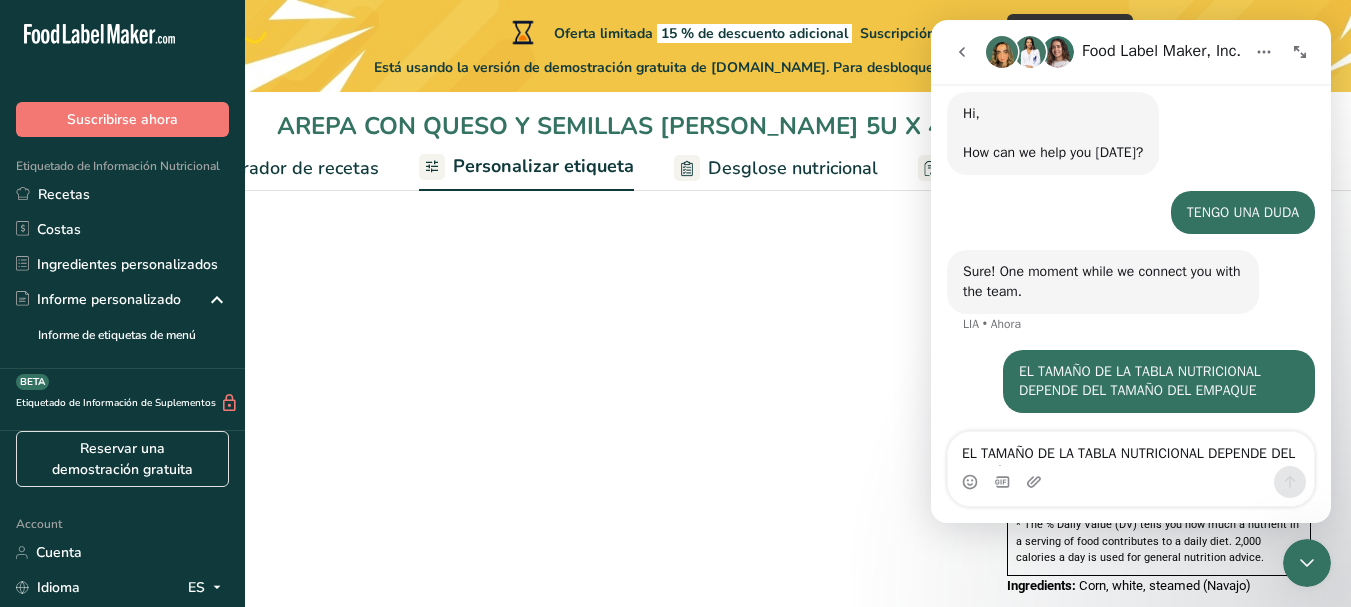 type 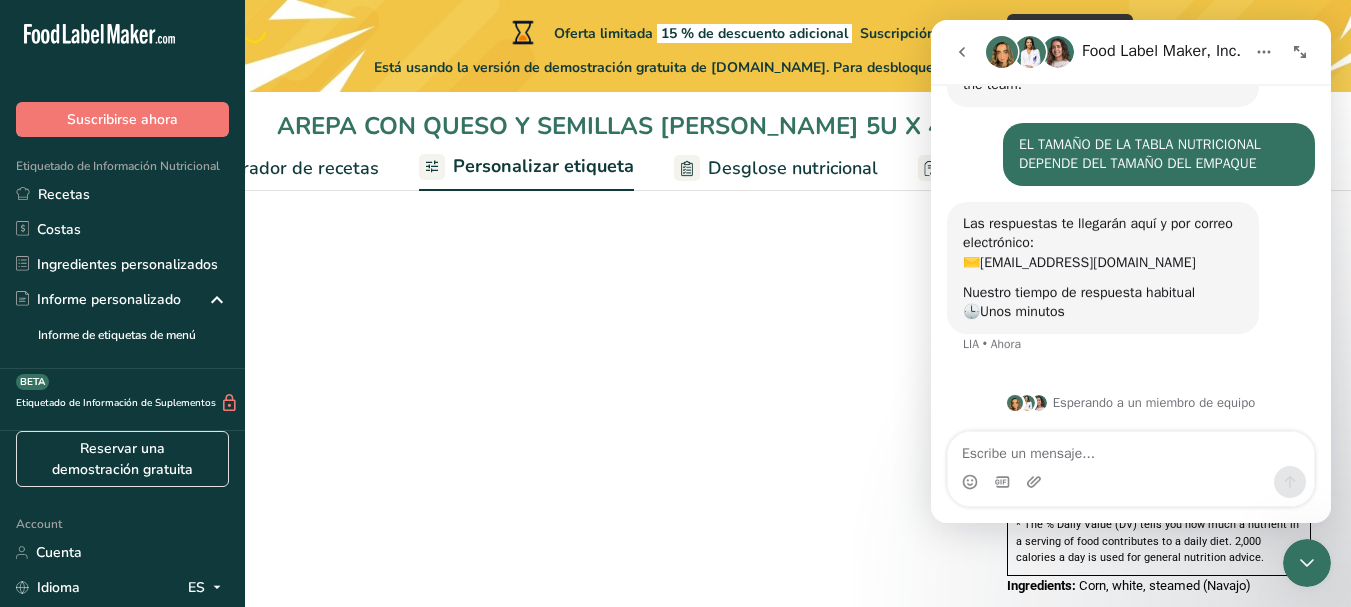 scroll, scrollTop: 224, scrollLeft: 0, axis: vertical 